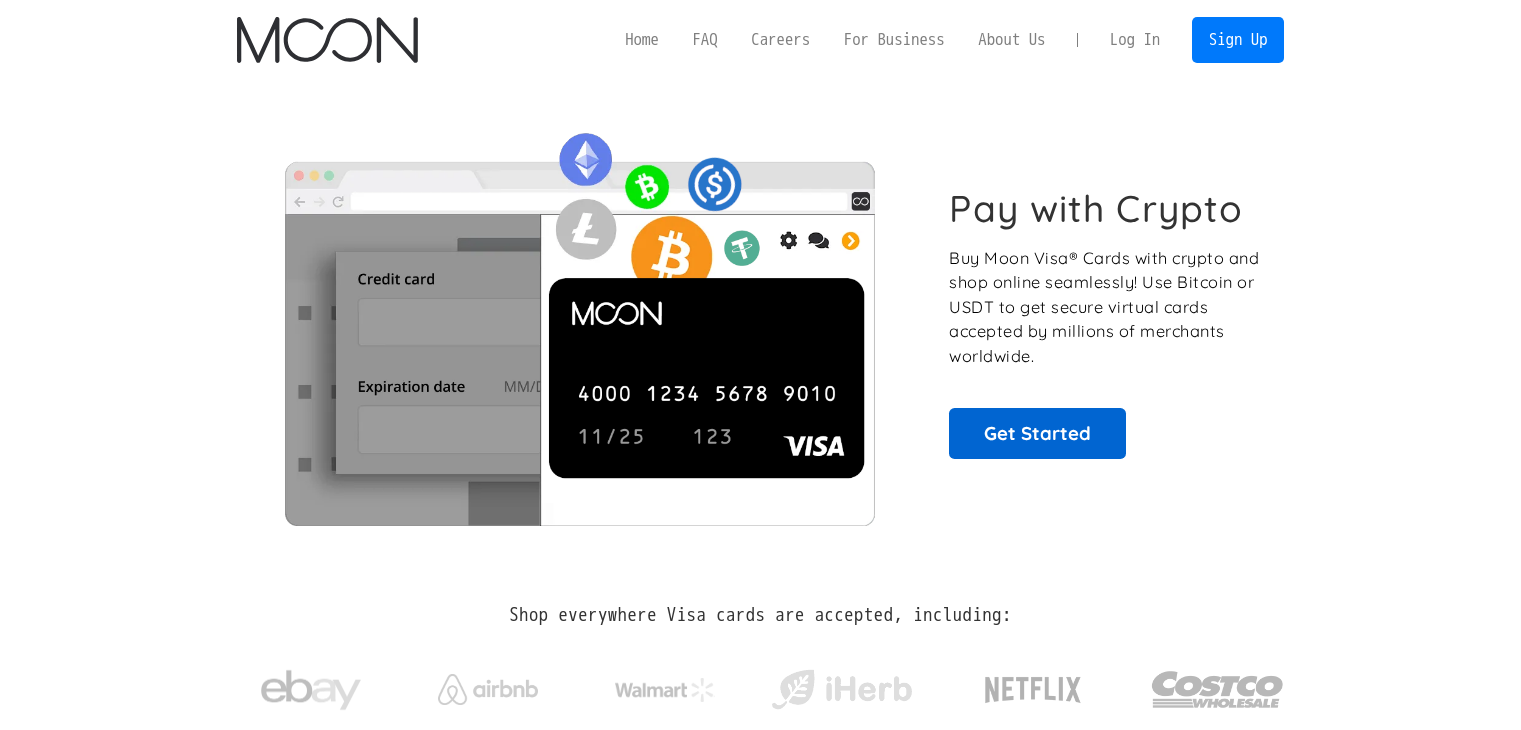 scroll, scrollTop: 0, scrollLeft: 0, axis: both 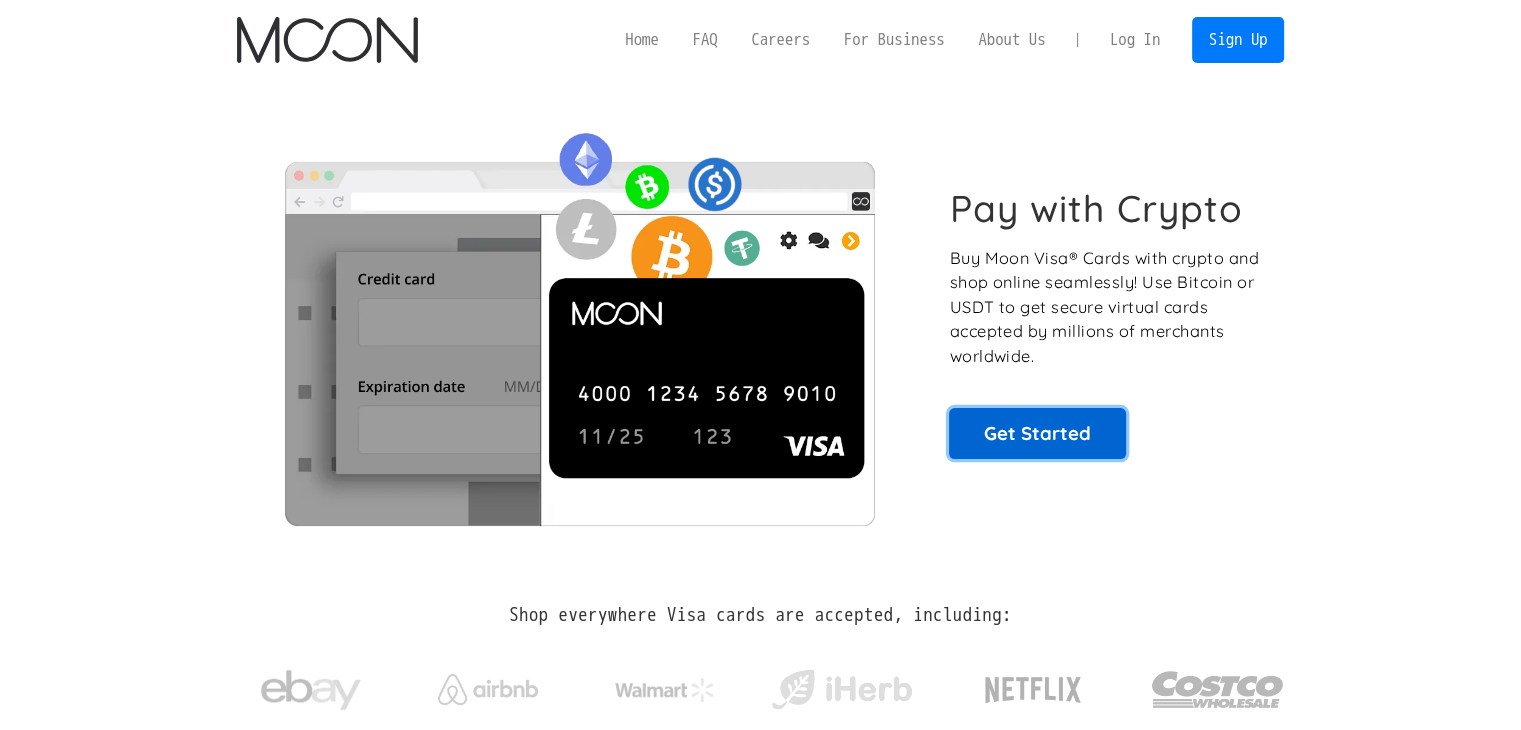 click on "Get Started" at bounding box center [1037, 433] 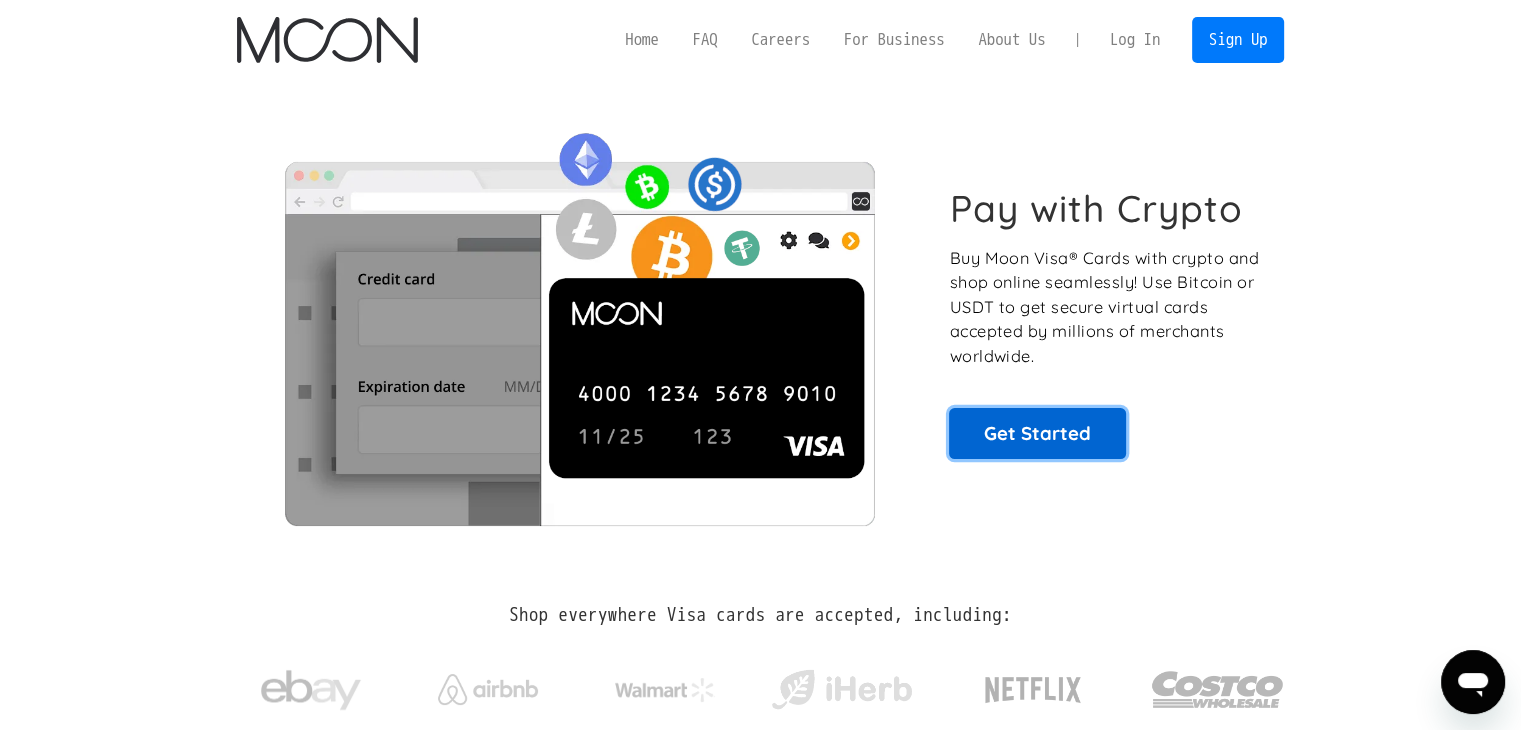 scroll, scrollTop: 0, scrollLeft: 0, axis: both 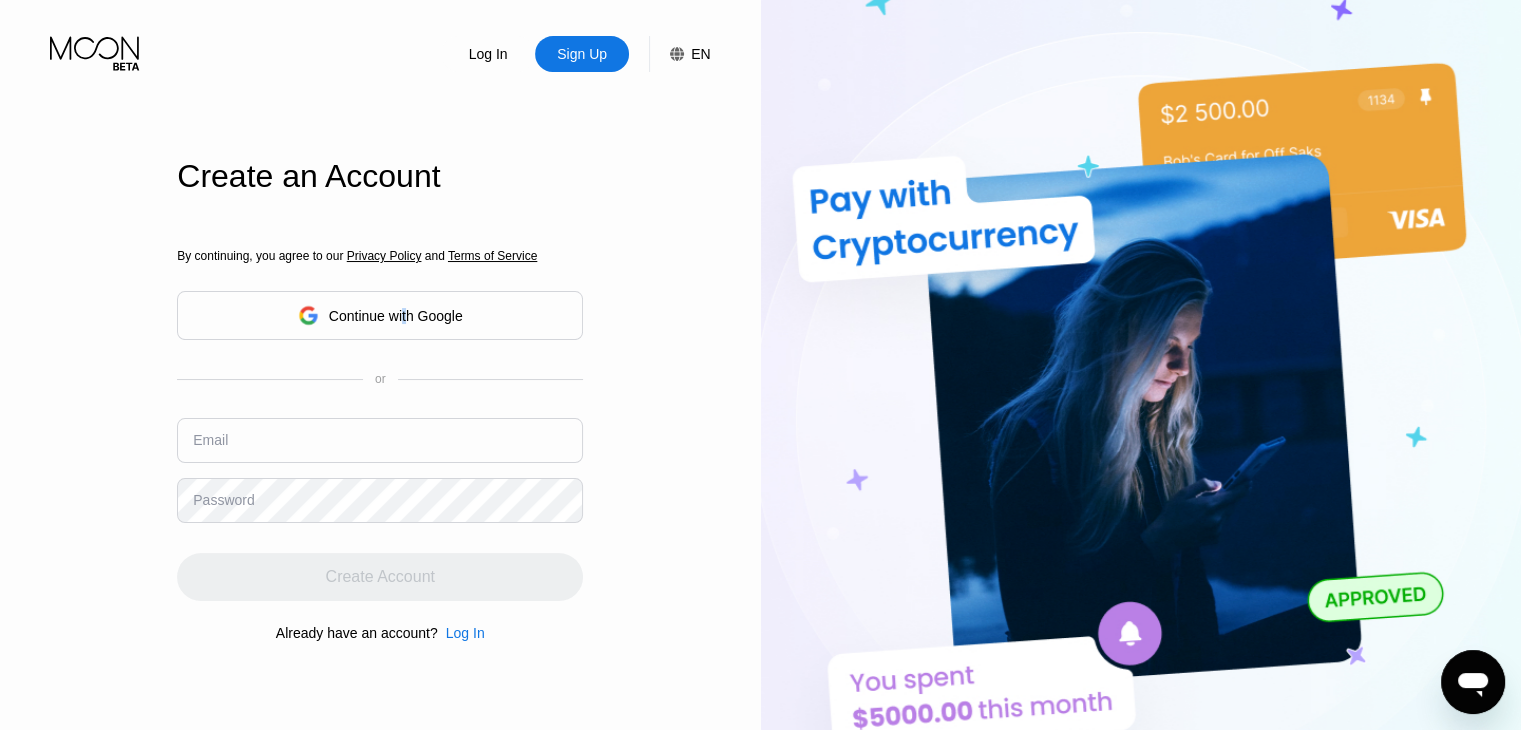 drag, startPoint x: 0, startPoint y: 0, endPoint x: 404, endPoint y: 306, distance: 506.8057 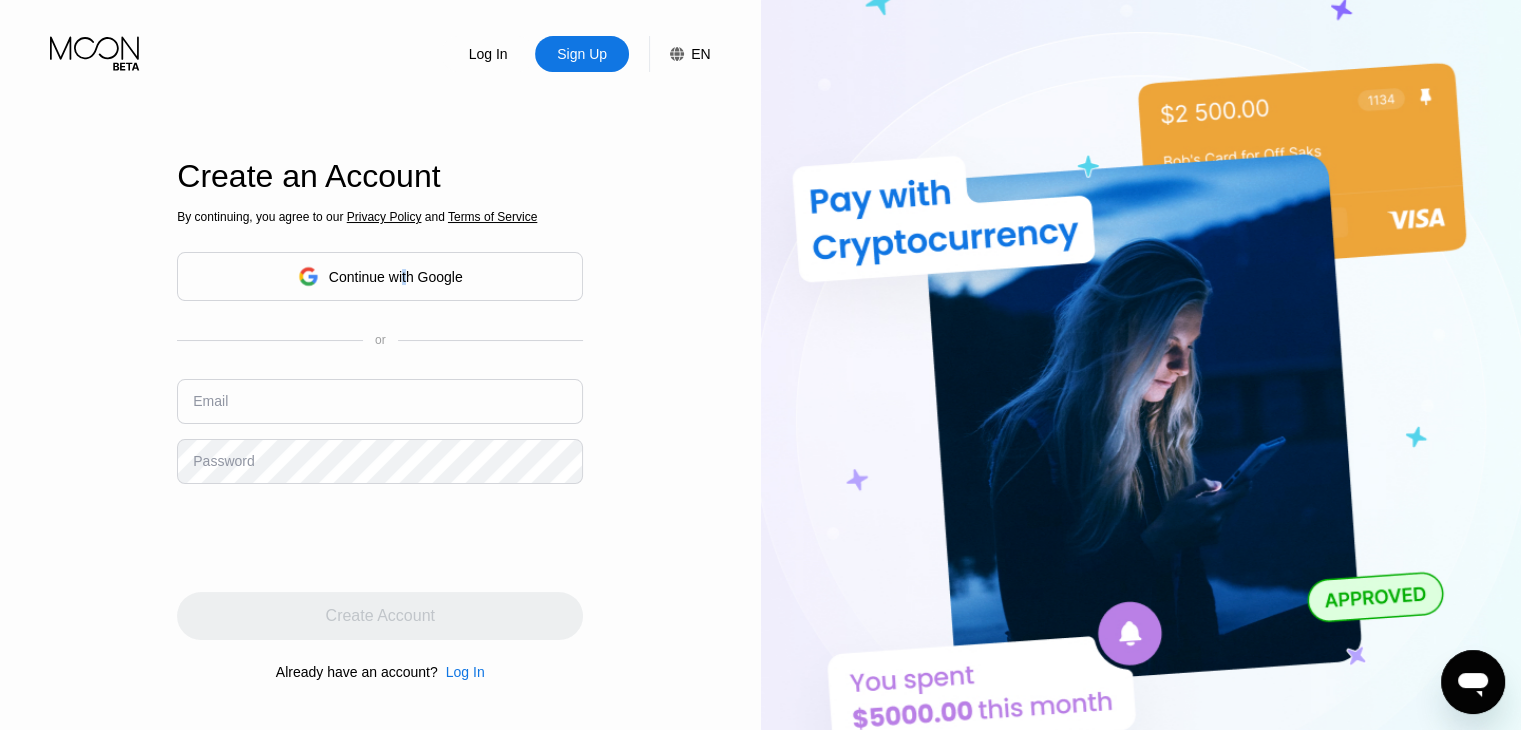 click on "Continue with Google" at bounding box center [380, 276] 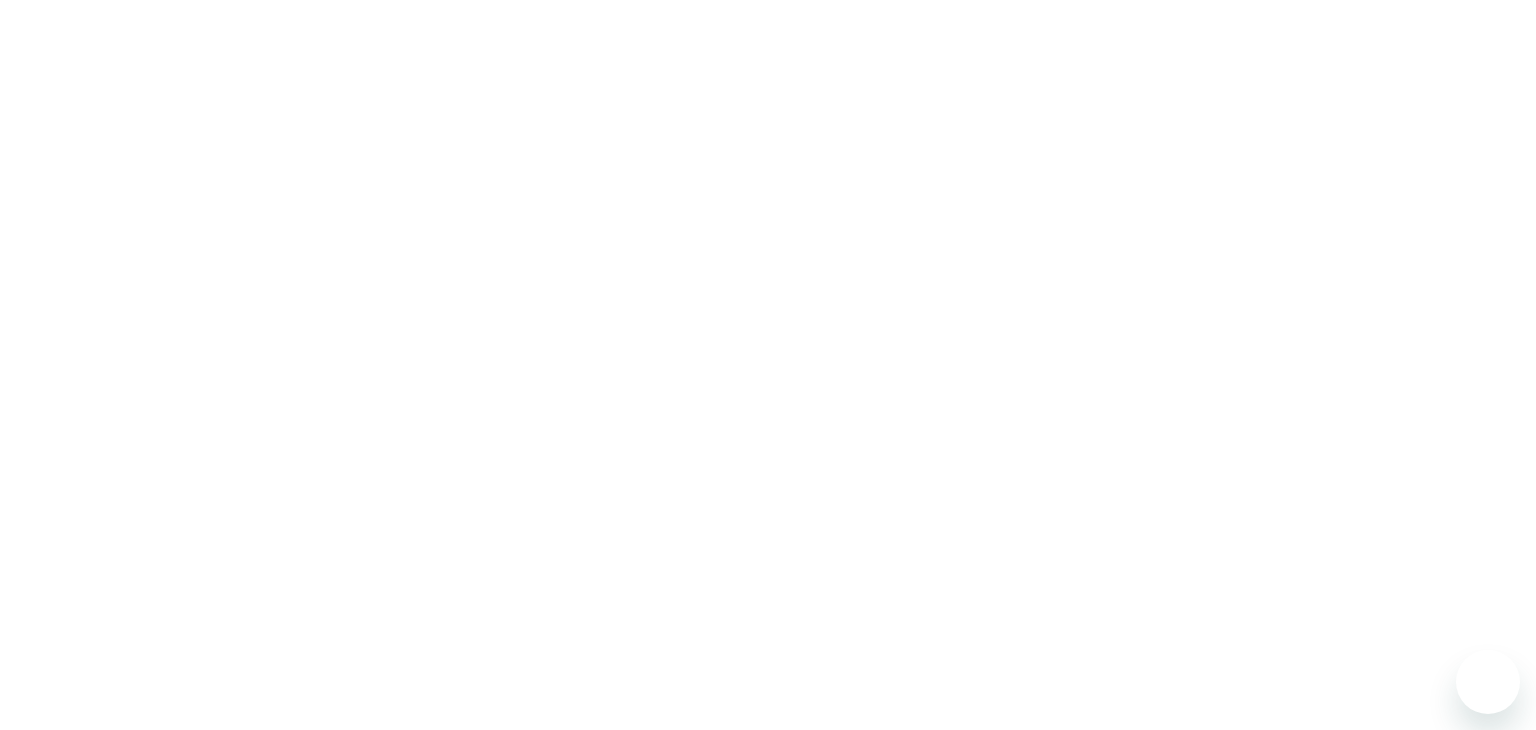 scroll, scrollTop: 0, scrollLeft: 0, axis: both 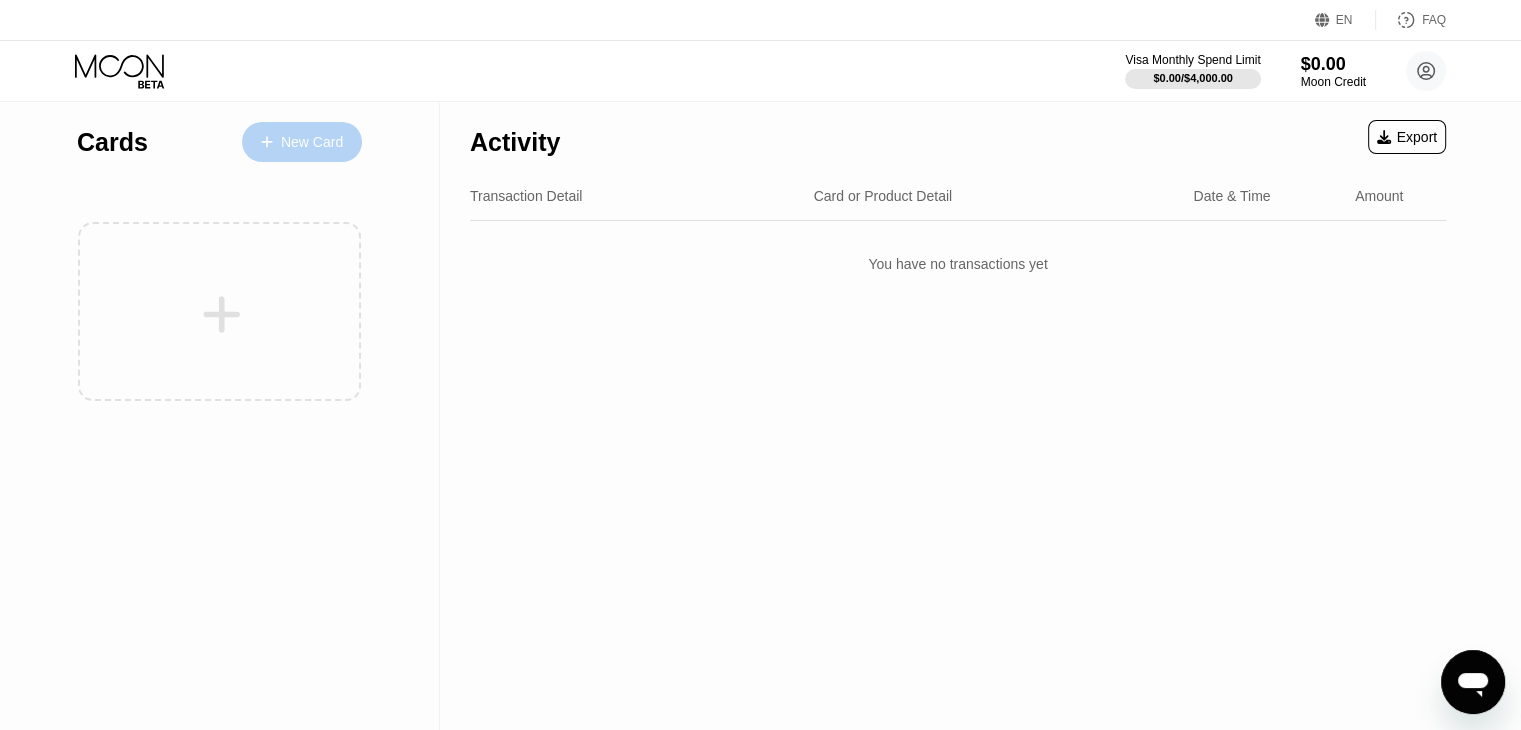 click on "New Card" at bounding box center [312, 142] 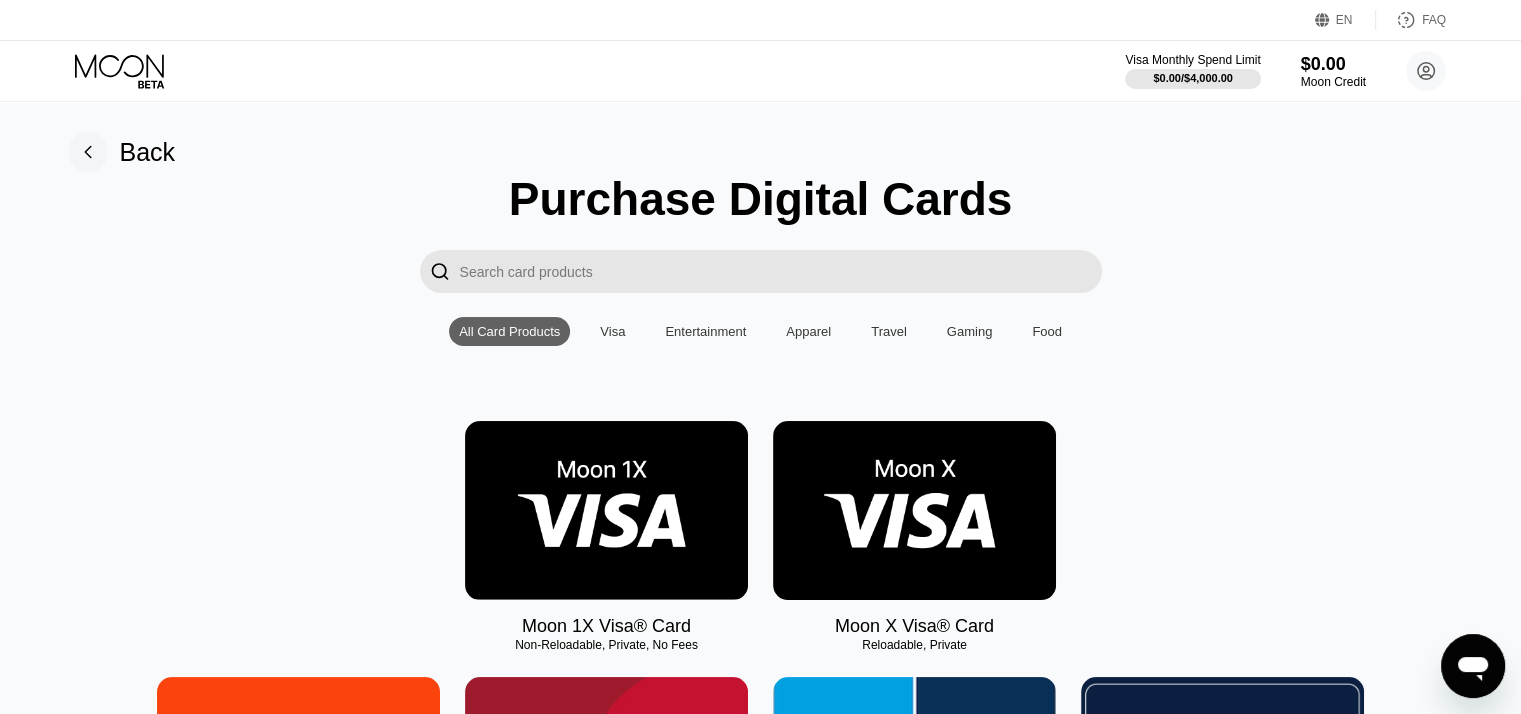 click at bounding box center (914, 510) 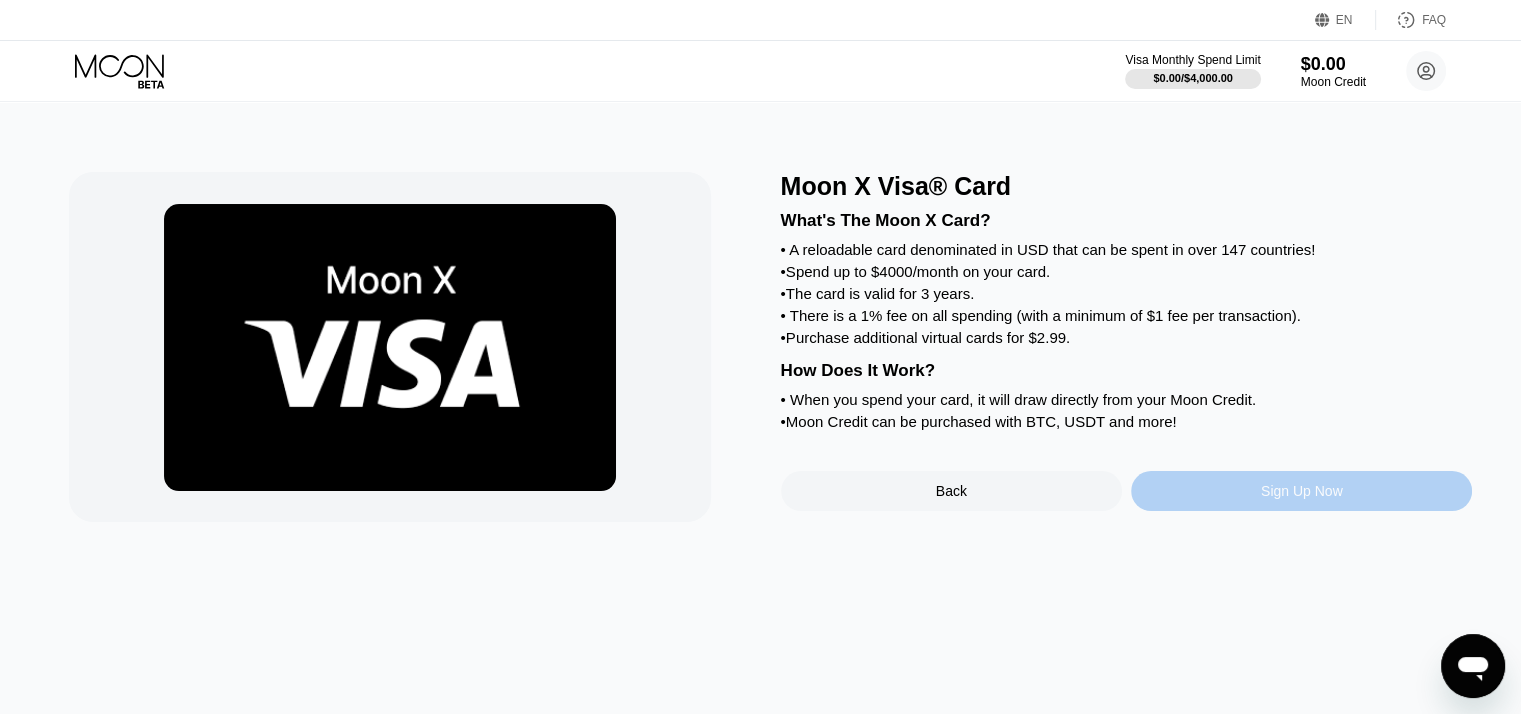 click on "Sign Up Now" at bounding box center (1302, 491) 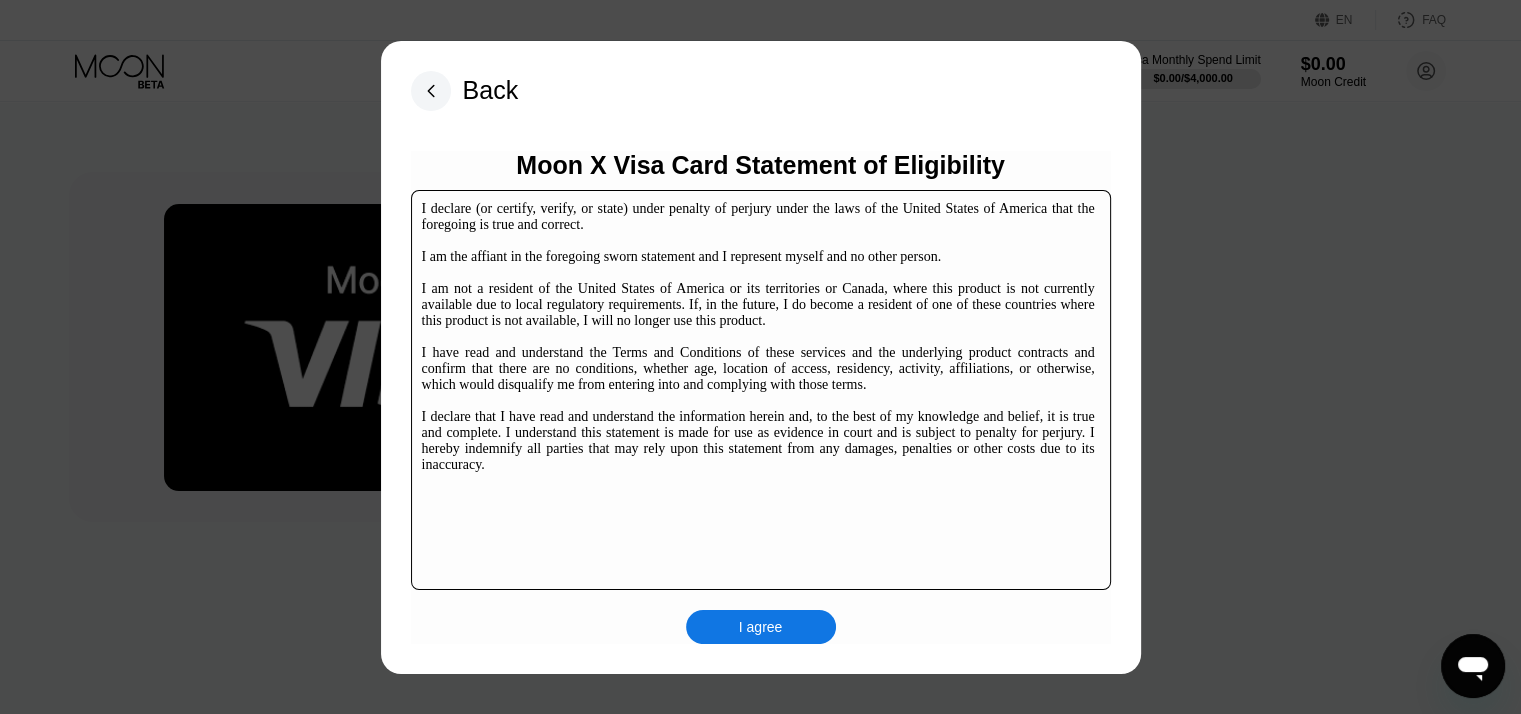 click on "I agree" at bounding box center [761, 627] 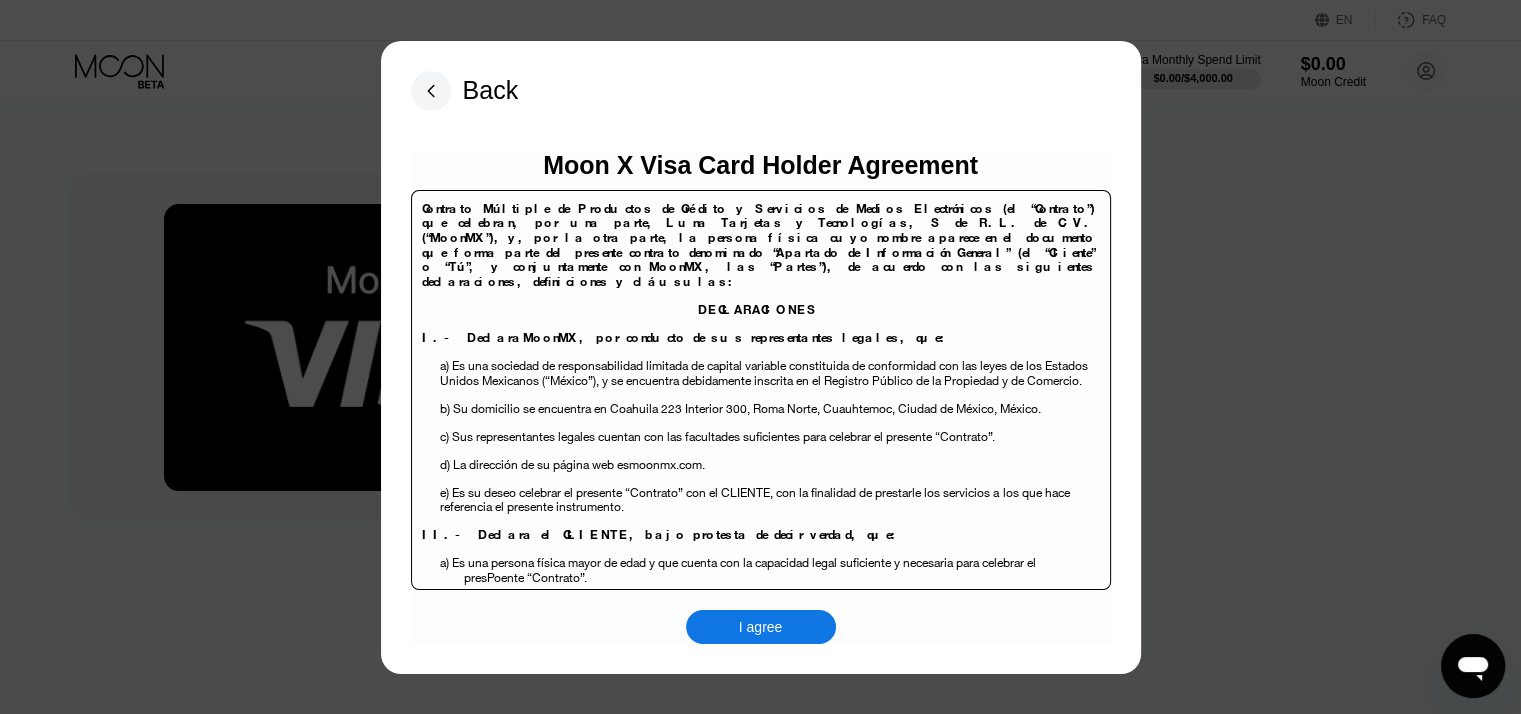 click on "I agree" at bounding box center (761, 627) 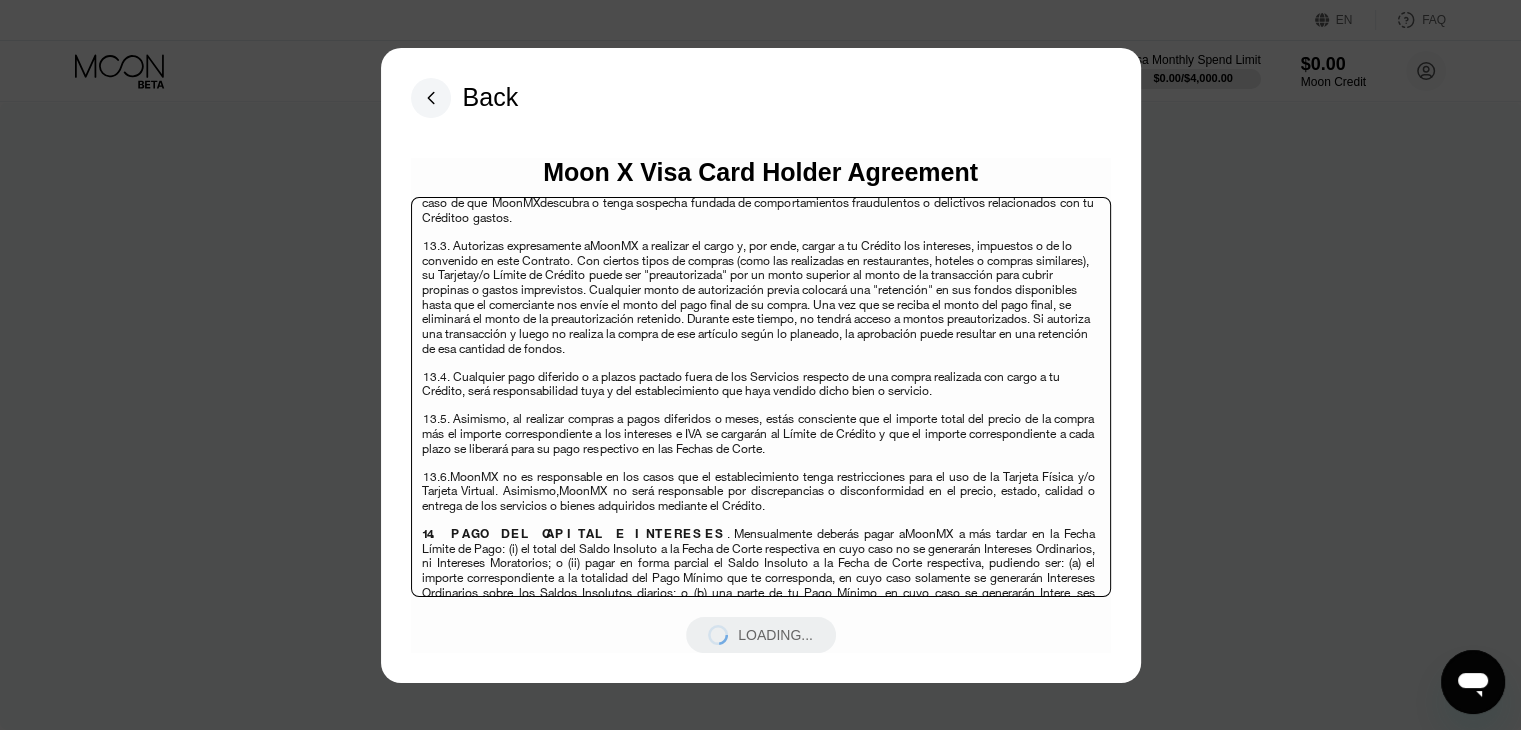 scroll, scrollTop: 7000, scrollLeft: 0, axis: vertical 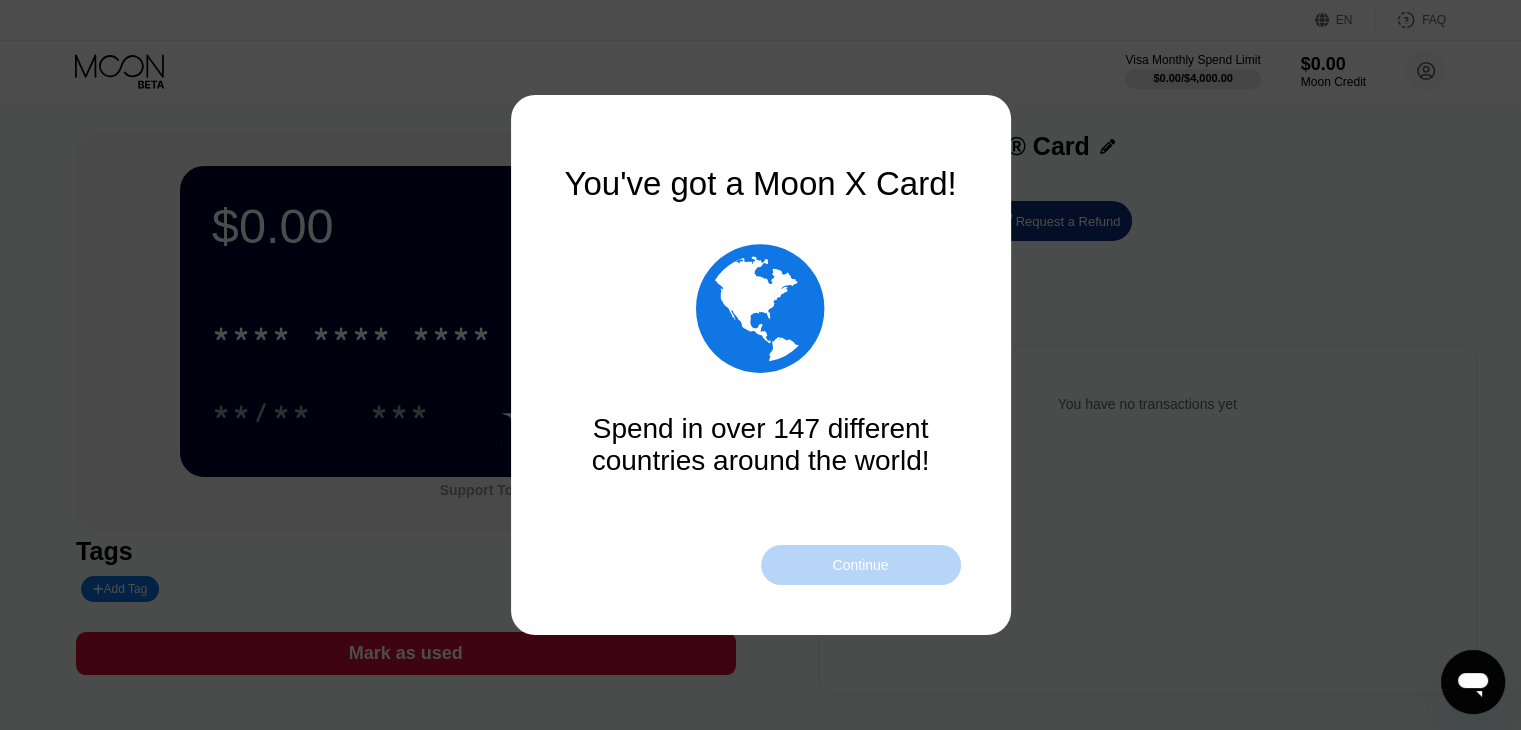 click on "Continue" at bounding box center (861, 565) 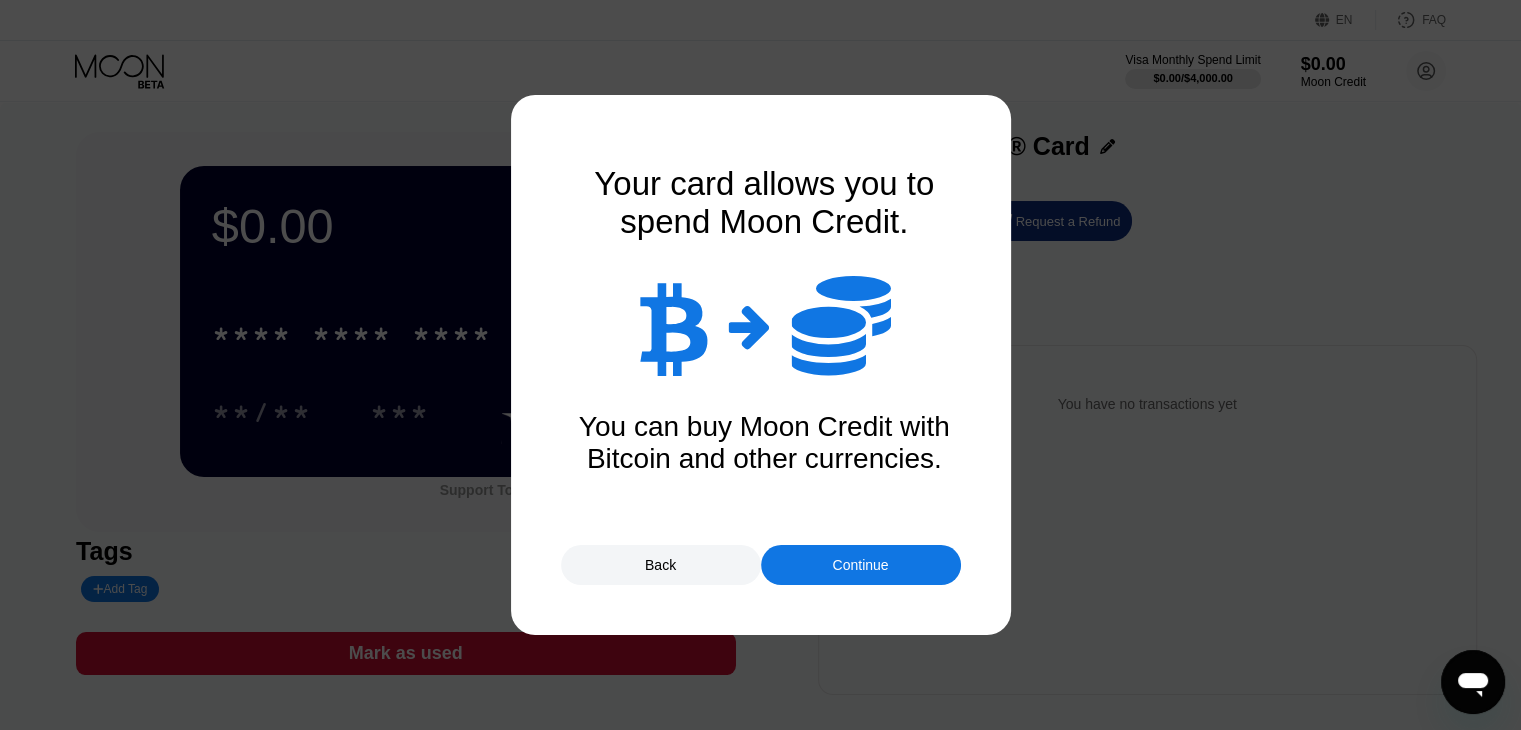 click on "Continue" at bounding box center [860, 565] 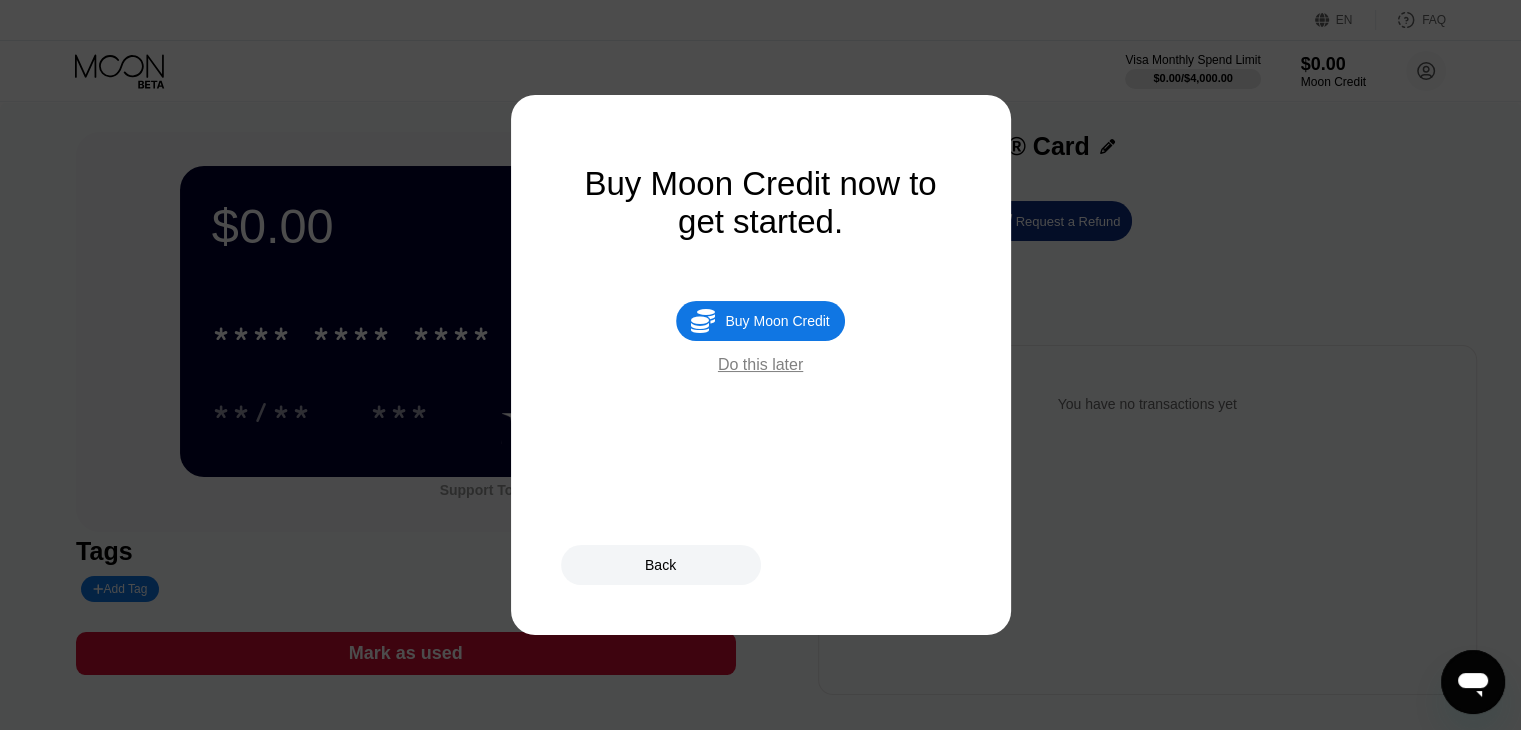 click on "Buy Moon Credit" at bounding box center [777, 321] 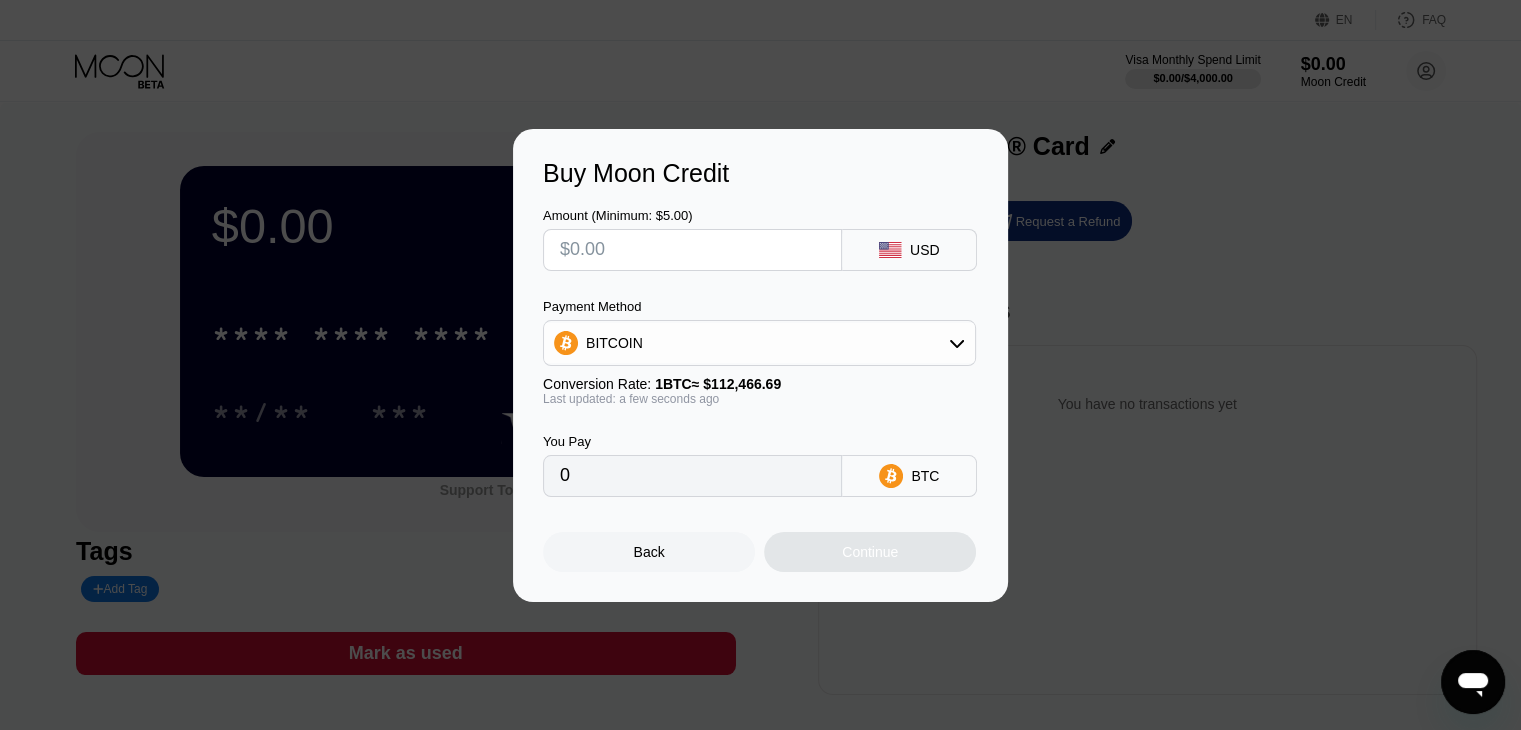 click at bounding box center [692, 250] 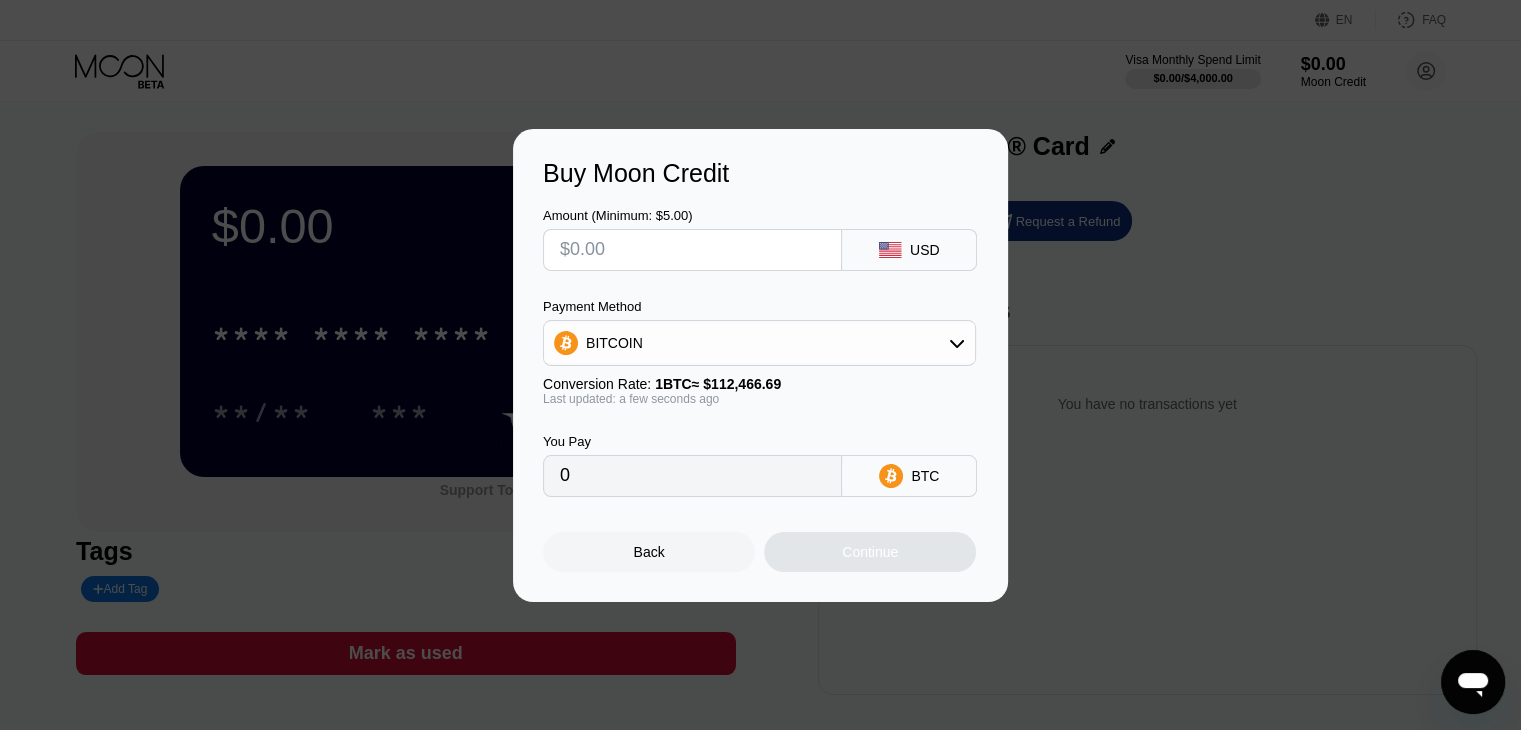 type on "$1" 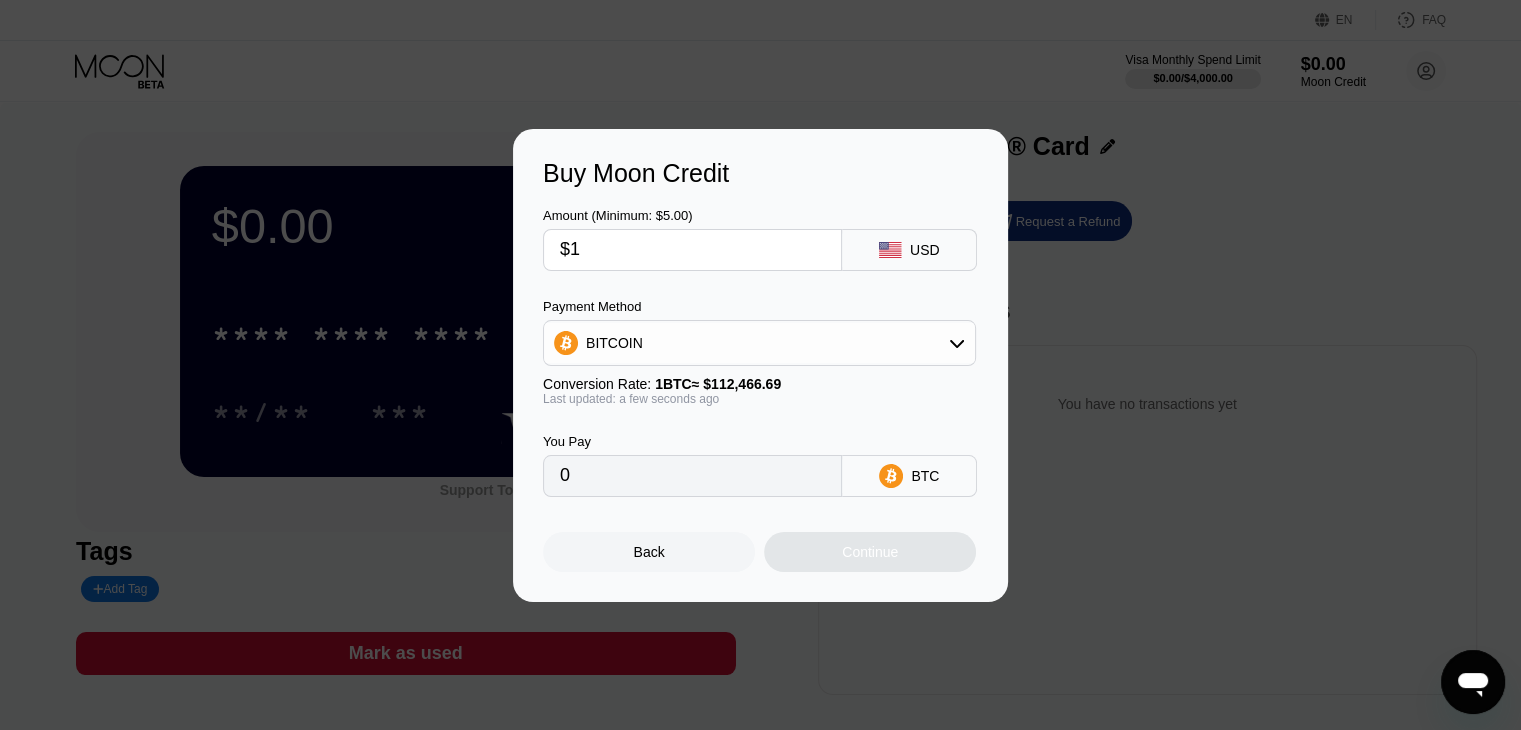 type on "0.00000890" 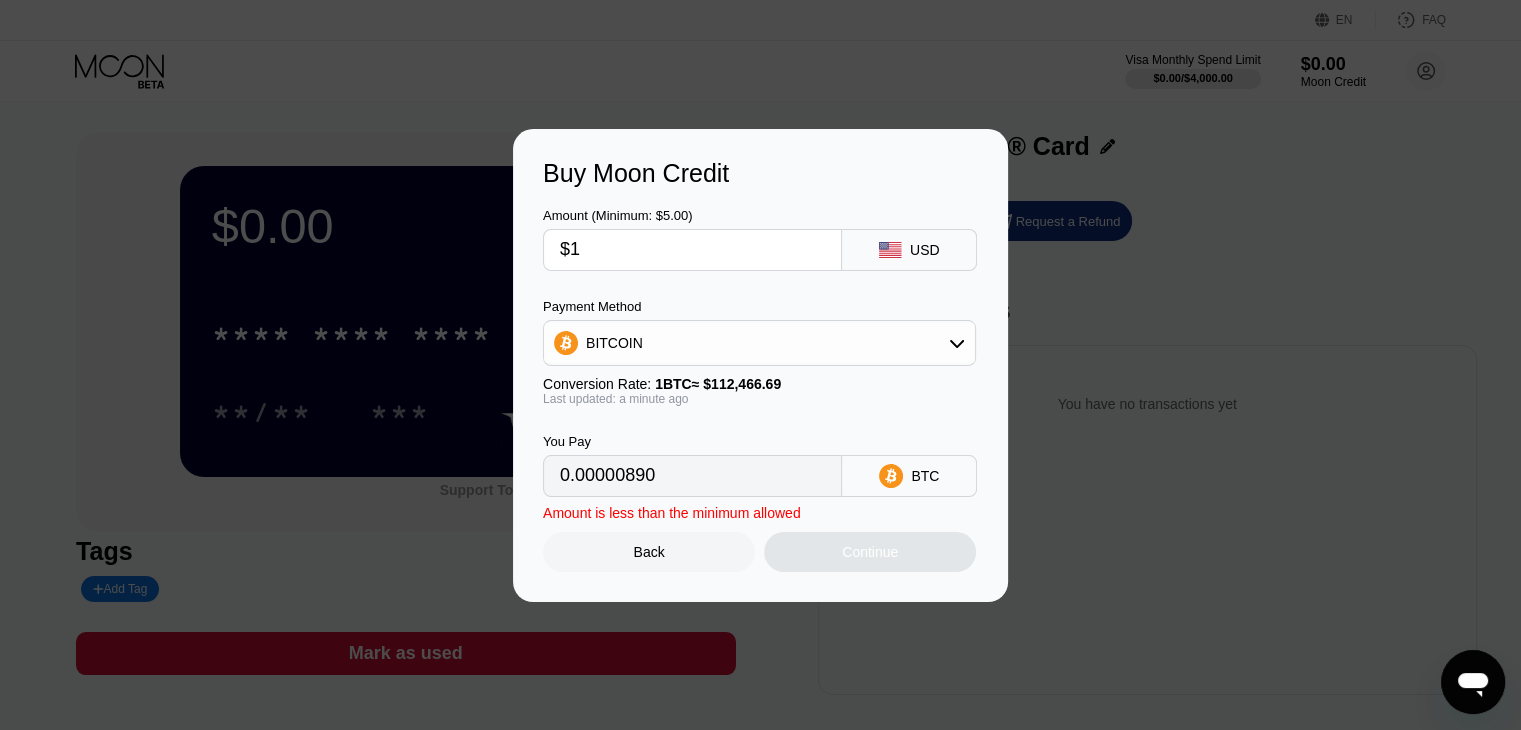 type on "$10" 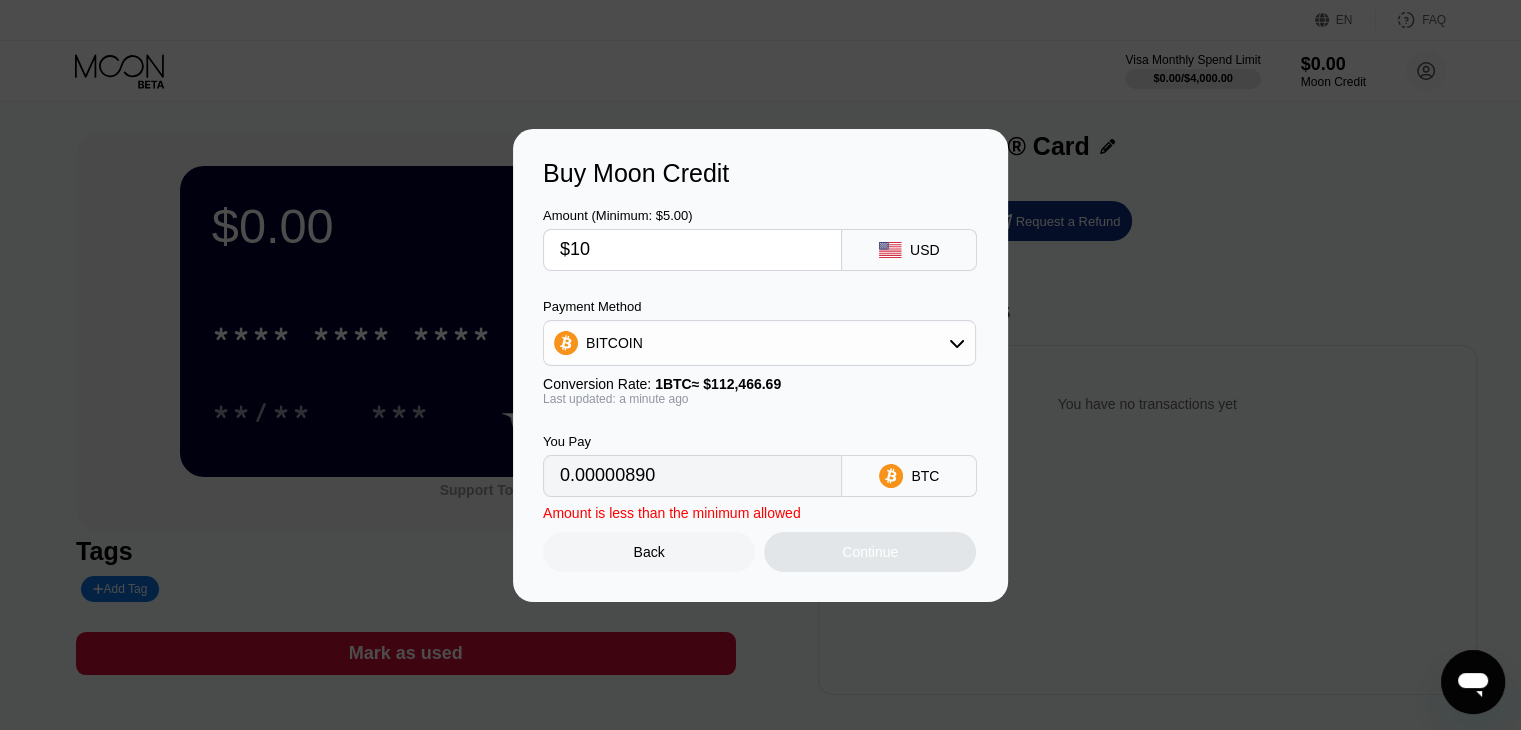 type on "0.00008892" 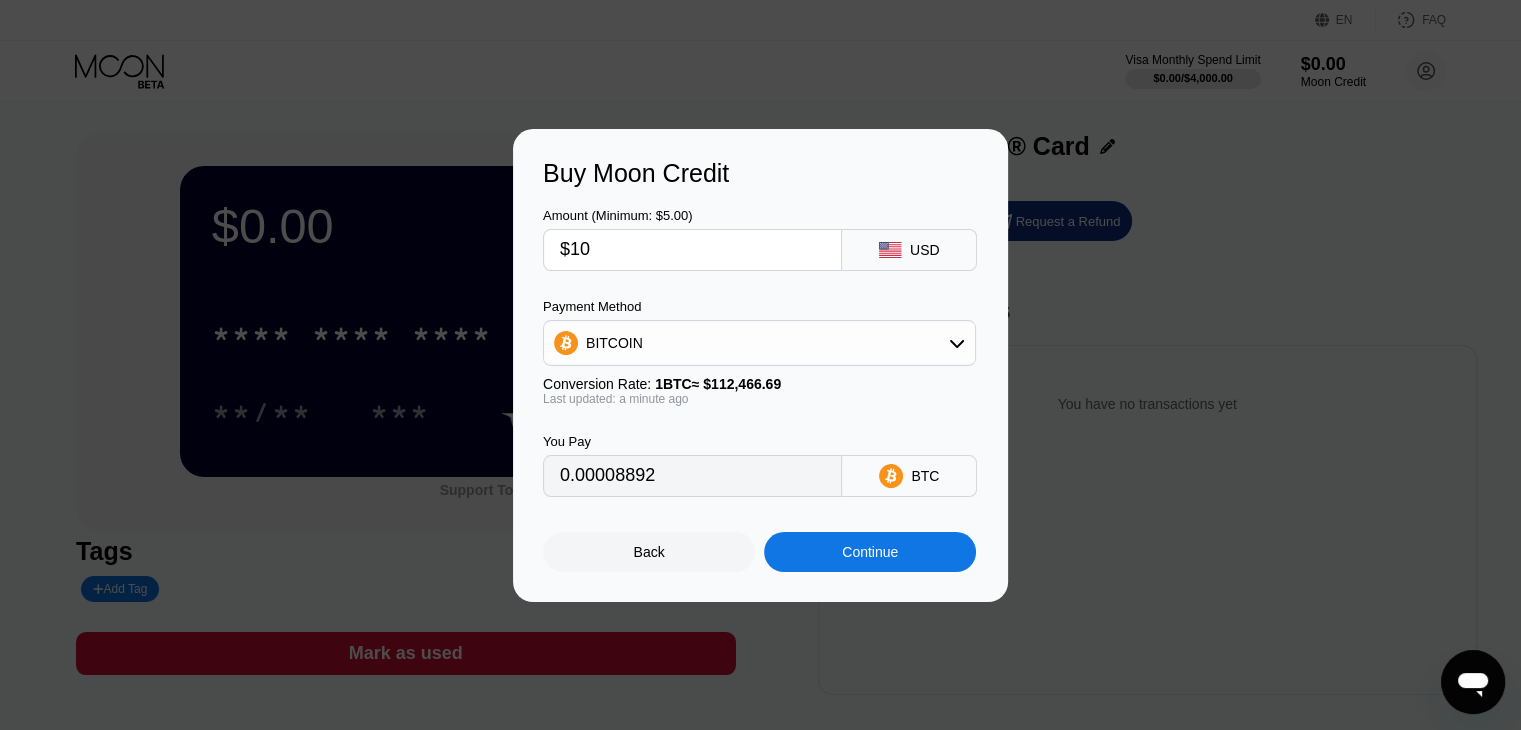 type on "$101" 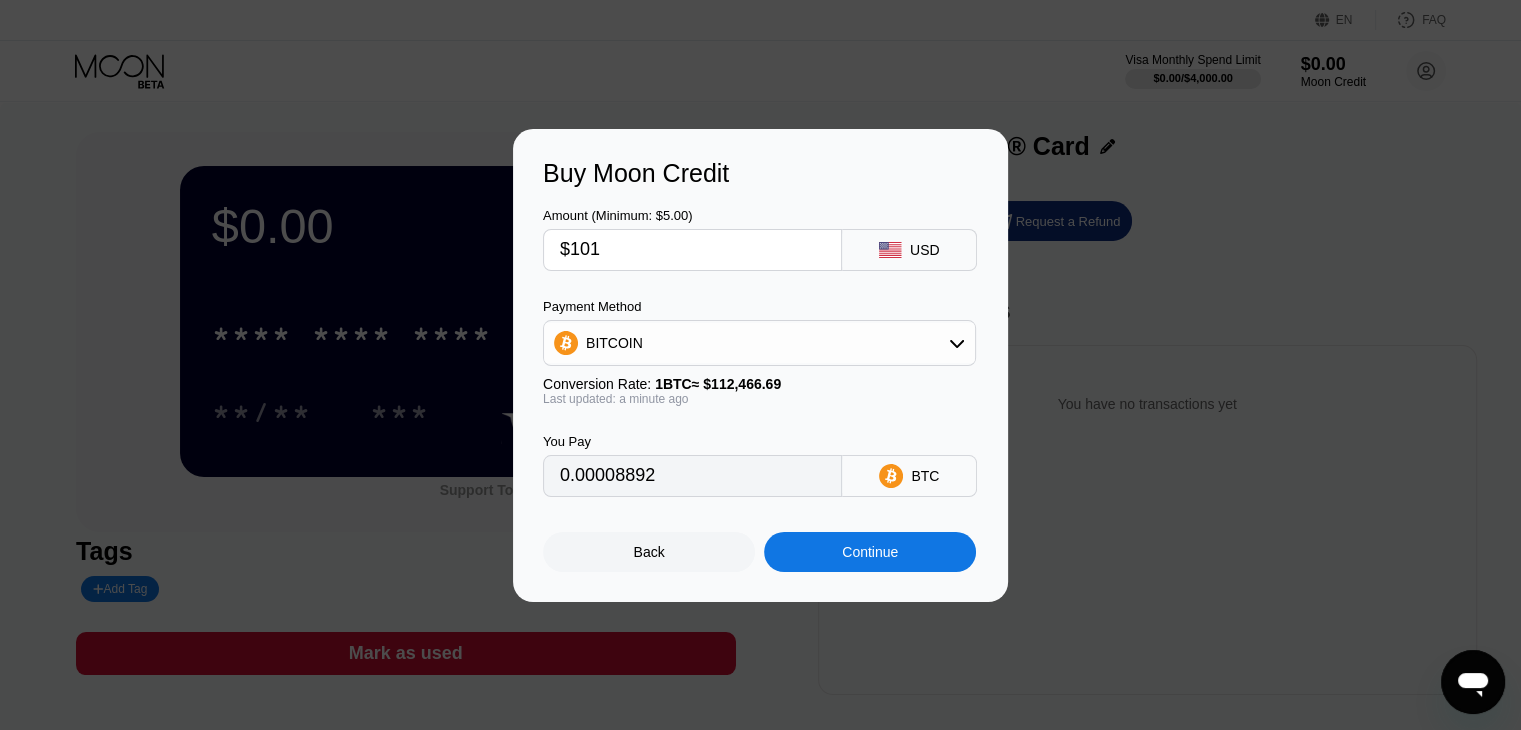 type on "0.00089805" 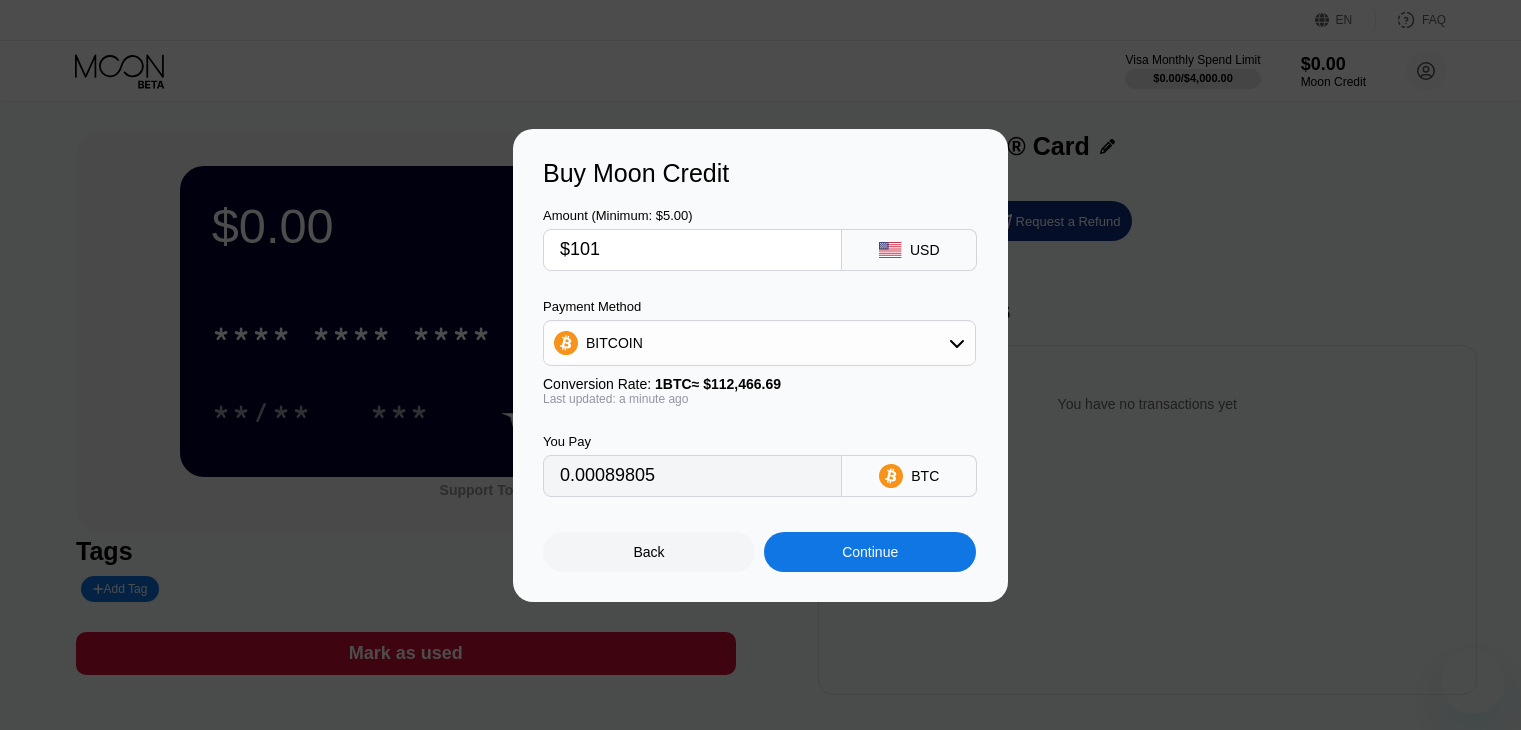 scroll, scrollTop: 0, scrollLeft: 0, axis: both 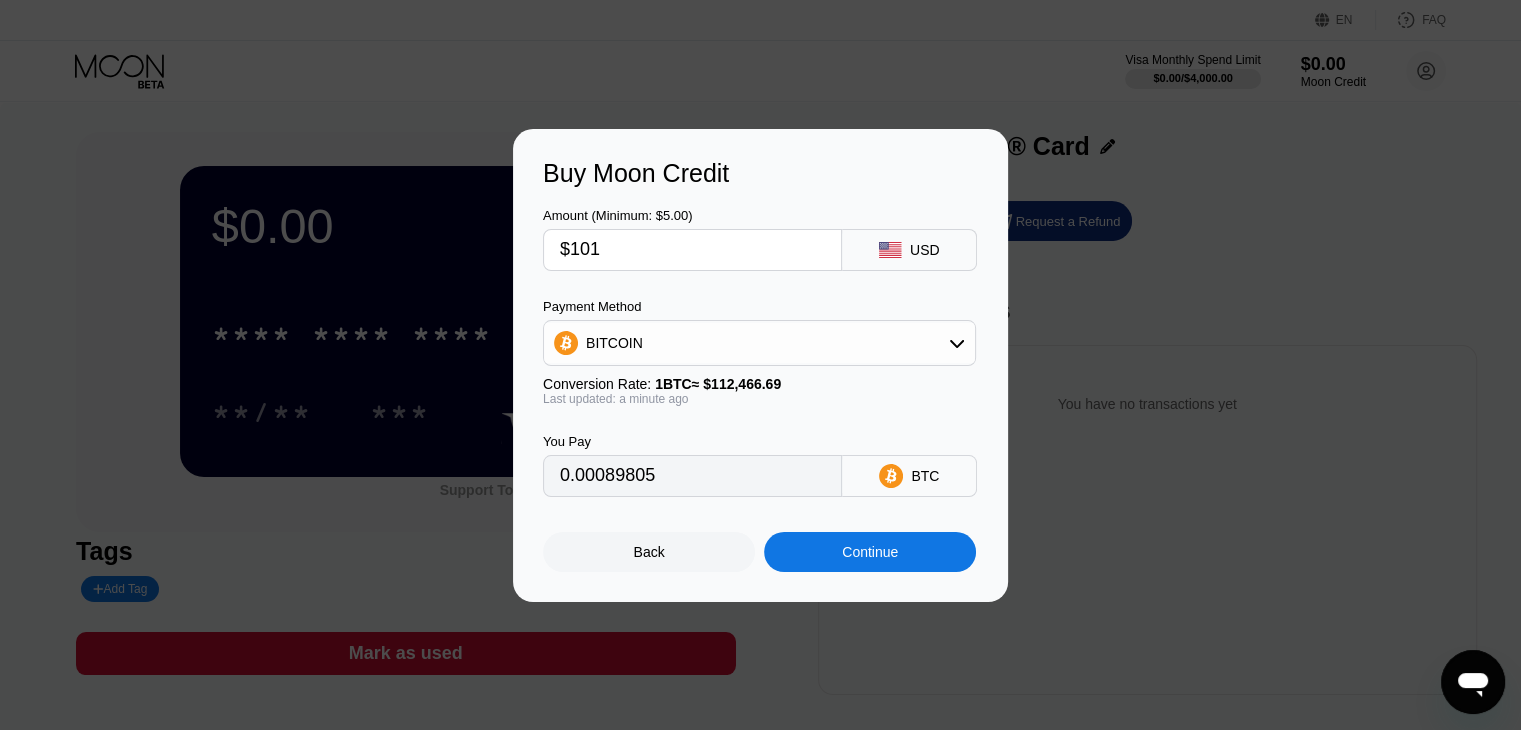 type on "$101" 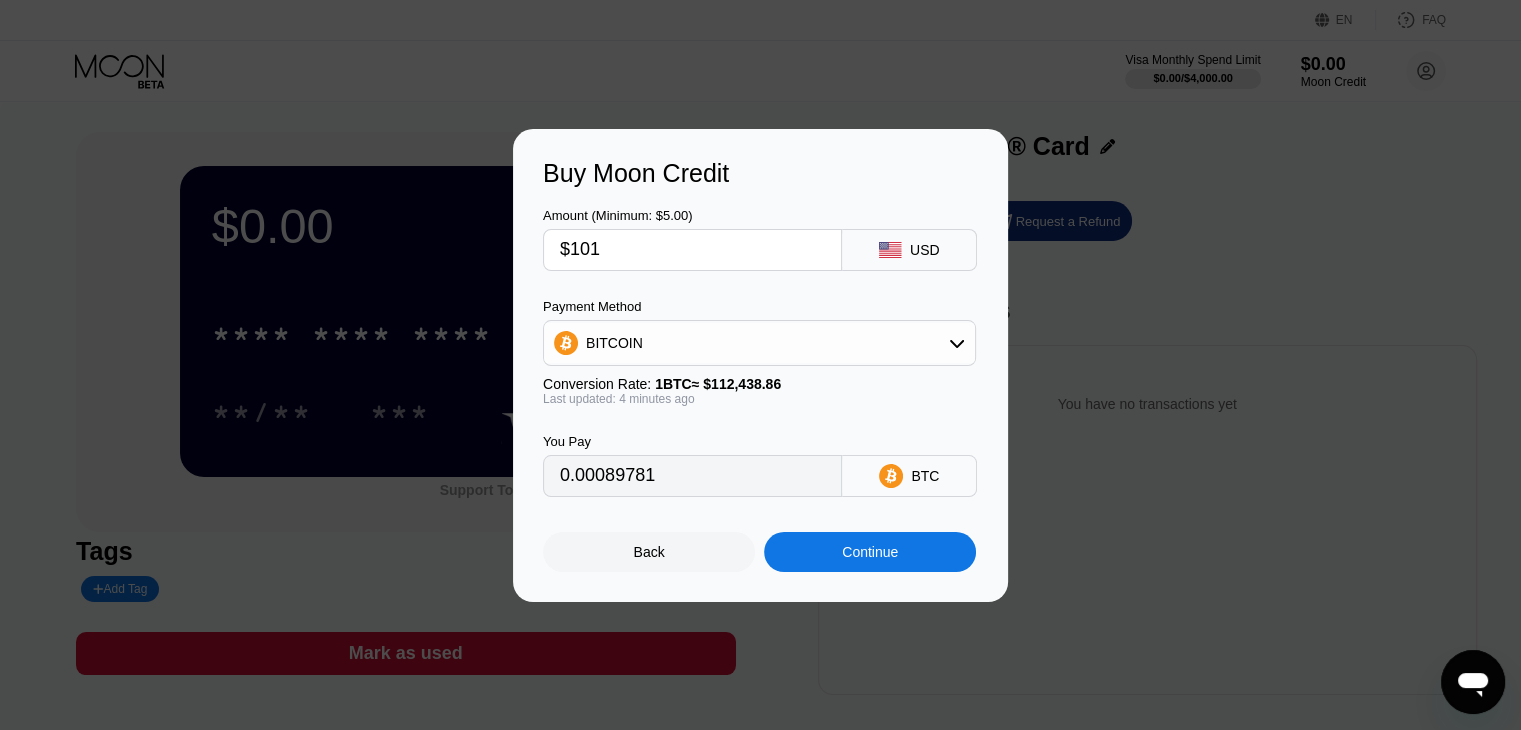 type on "0.00089859" 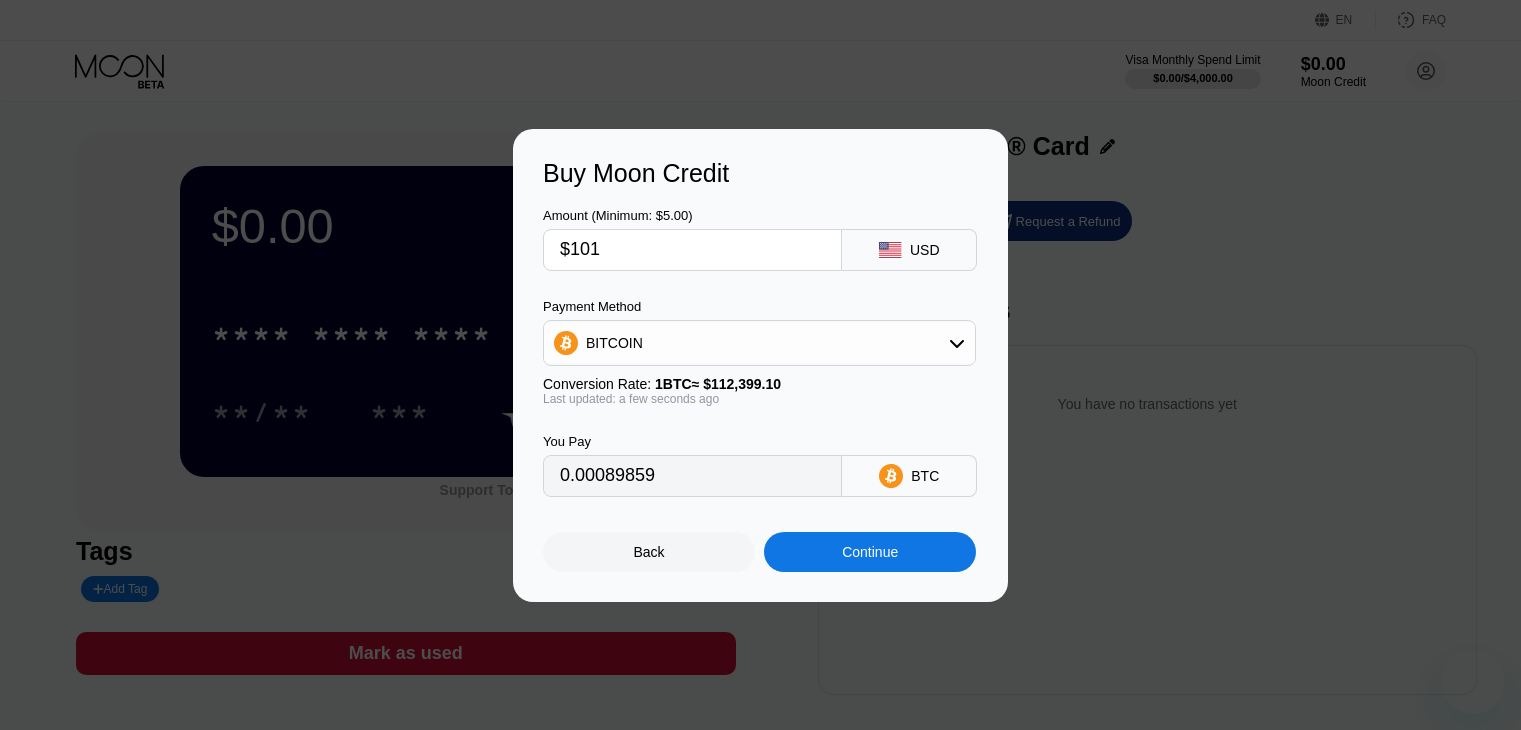 scroll, scrollTop: 0, scrollLeft: 0, axis: both 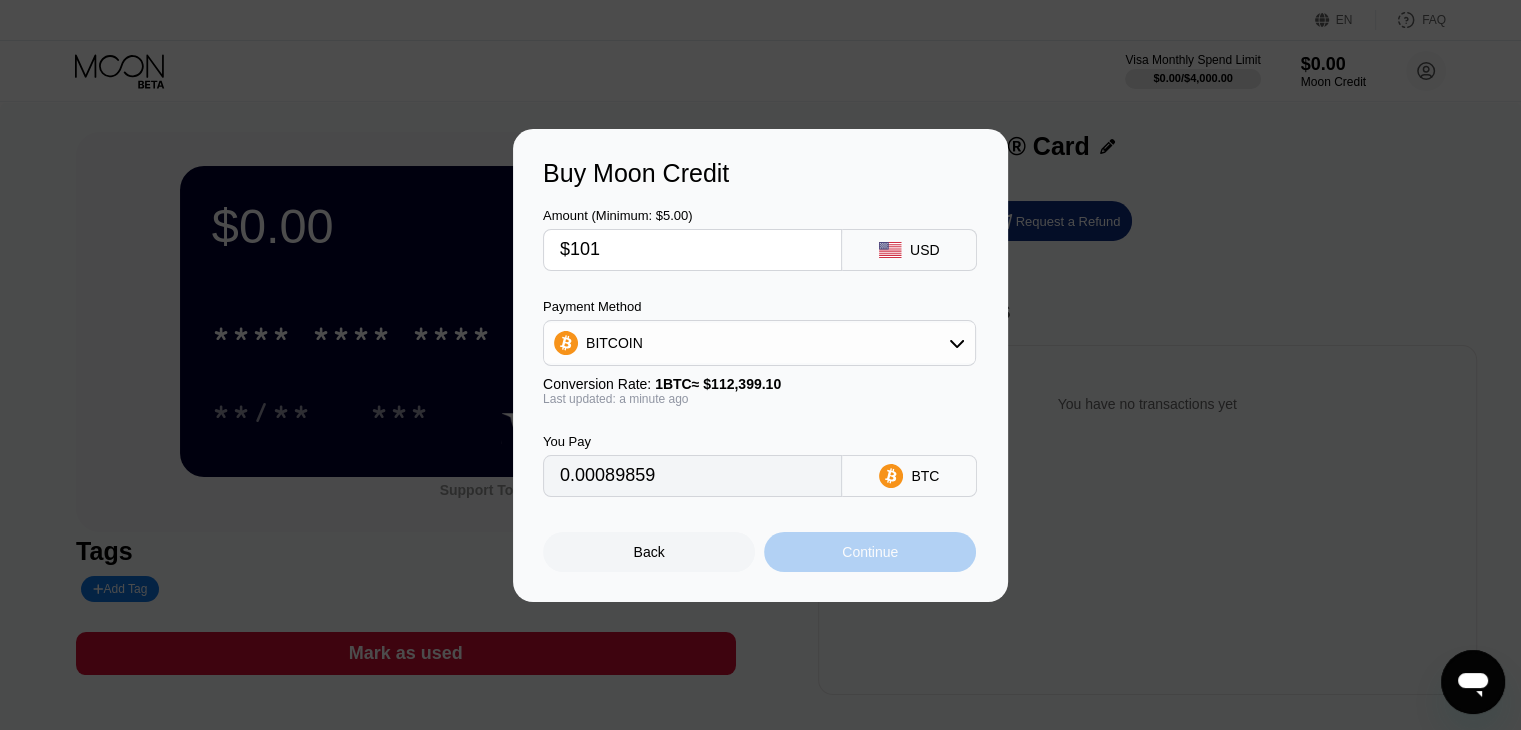 click on "Continue" at bounding box center [870, 552] 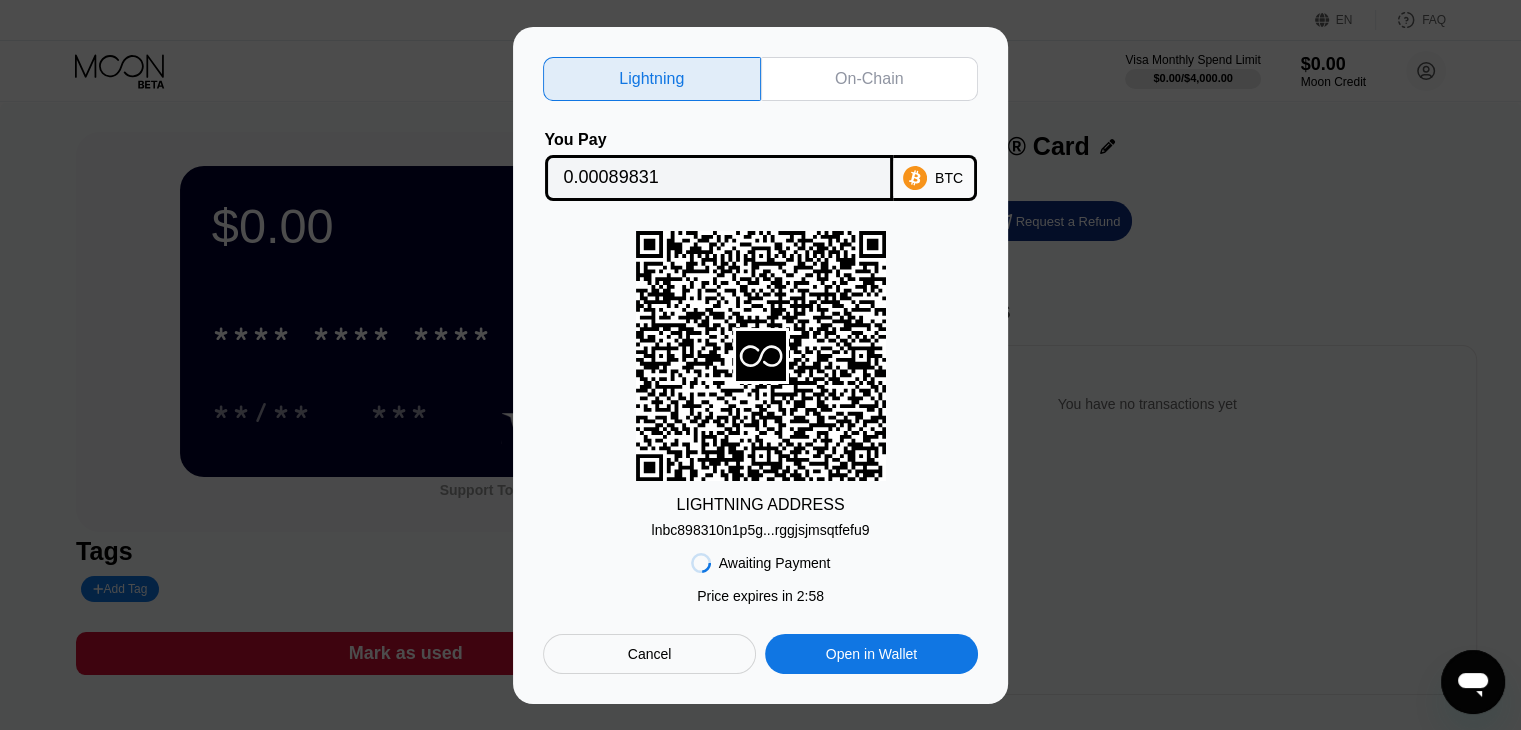 click on "On-Chain" at bounding box center (869, 79) 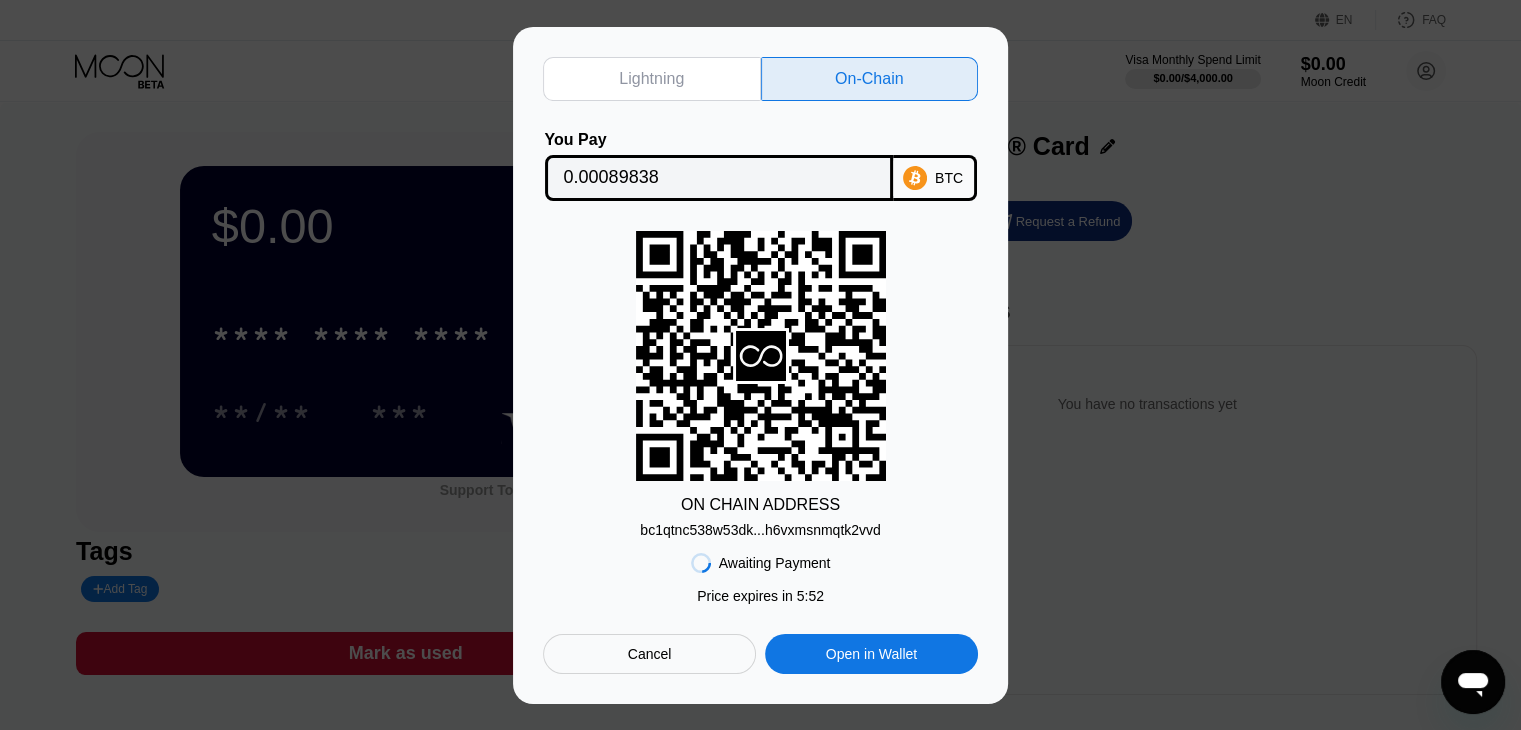 click on "Lightning" at bounding box center (652, 79) 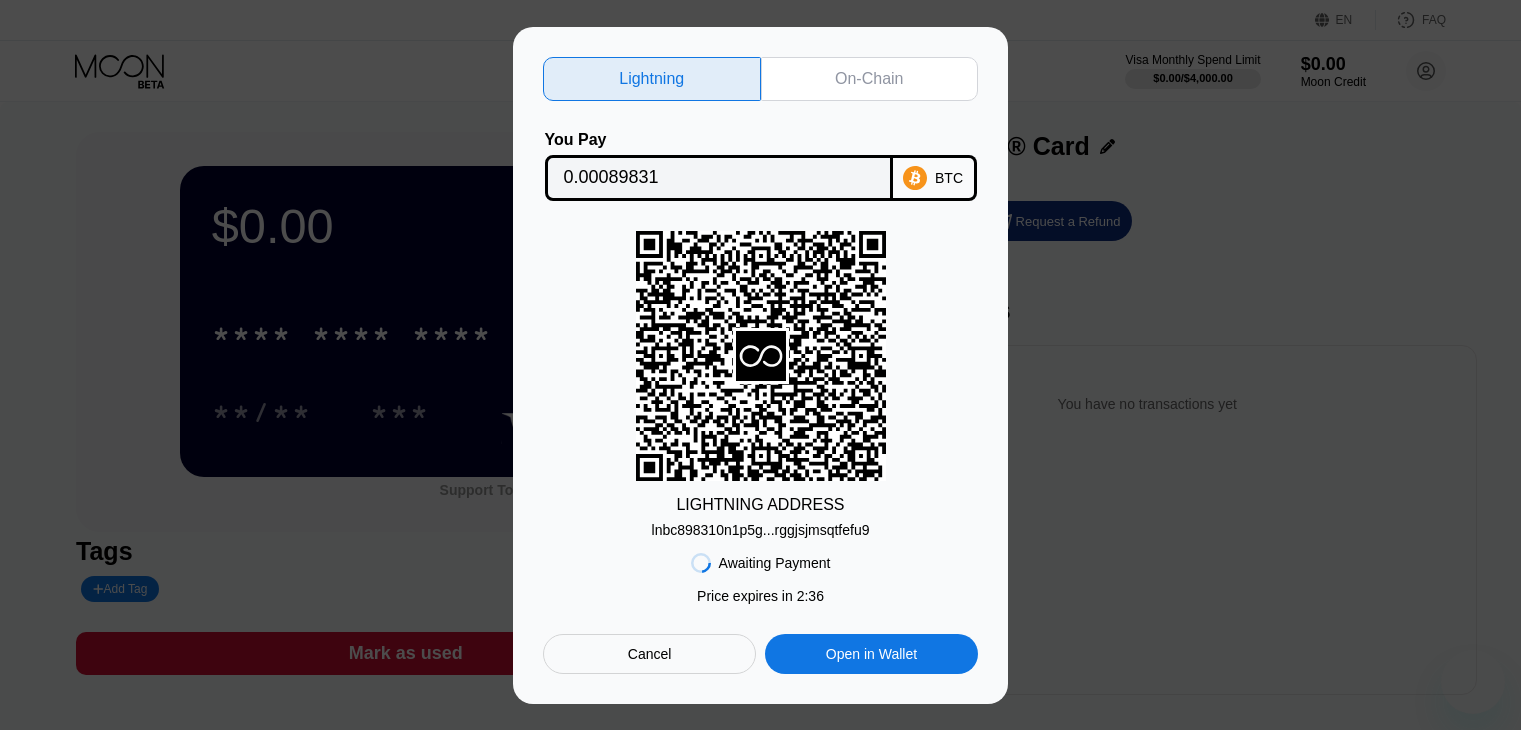 scroll, scrollTop: 0, scrollLeft: 0, axis: both 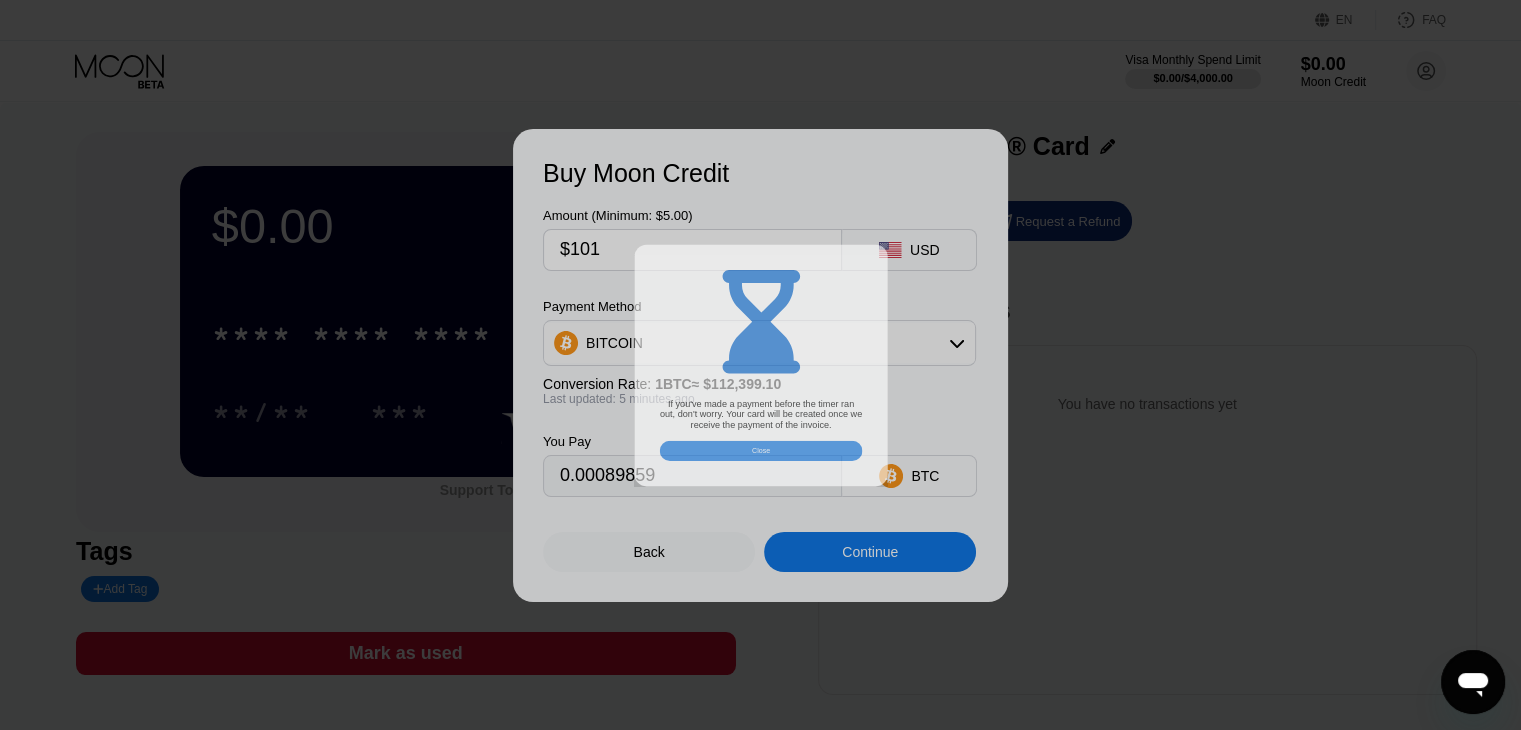 click at bounding box center (768, 365) 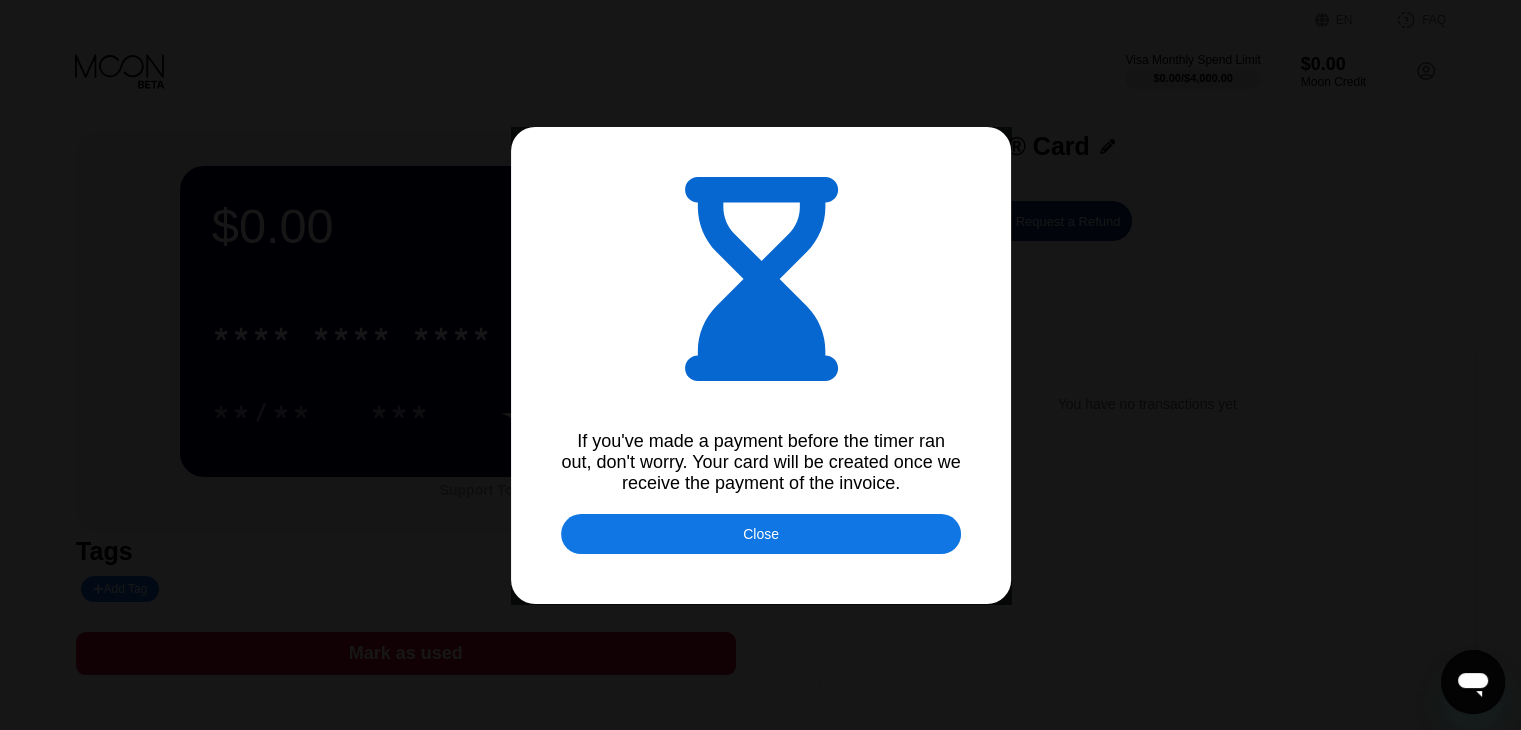 type on "0.00089820" 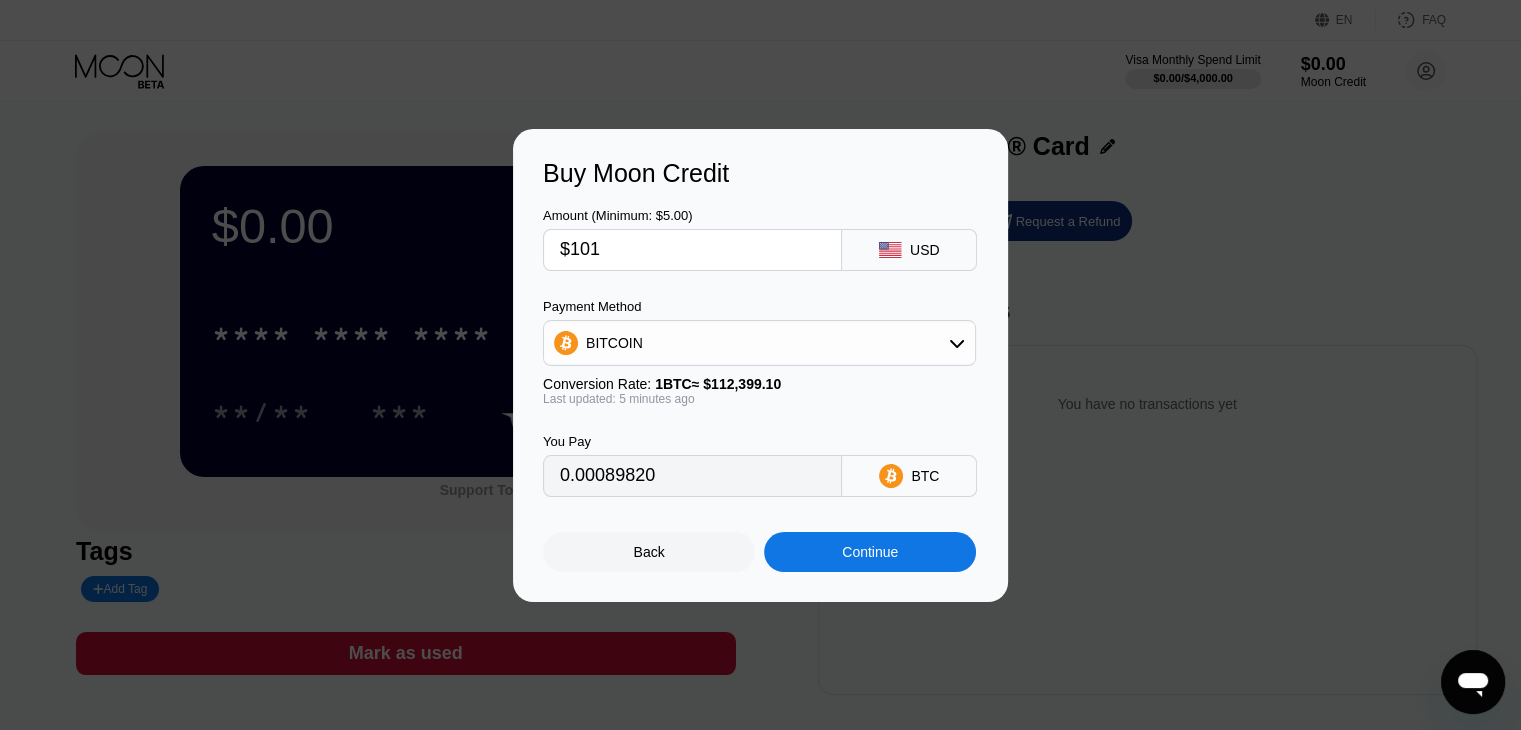 click on "Back" at bounding box center (649, 552) 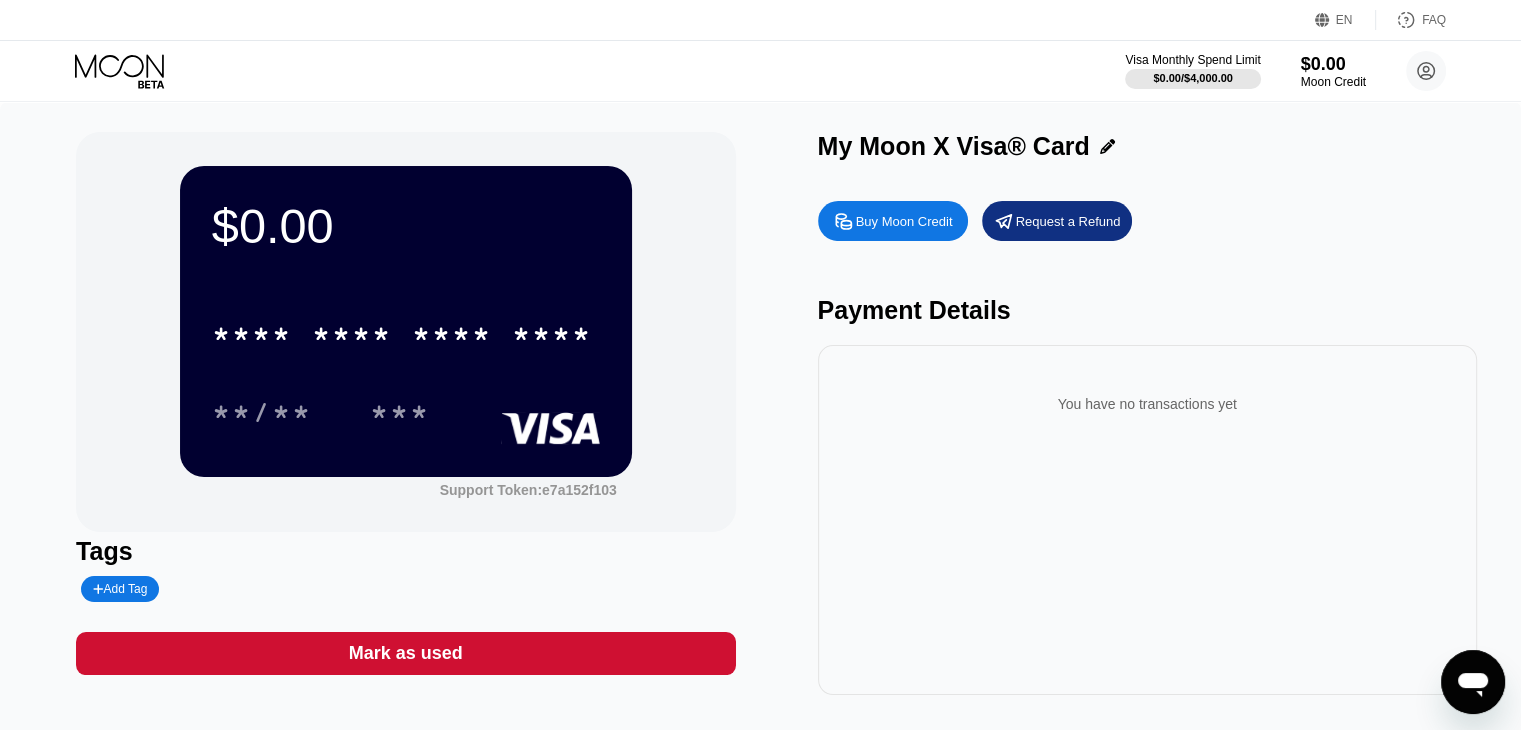 click on "Buy Moon Credit" at bounding box center [904, 221] 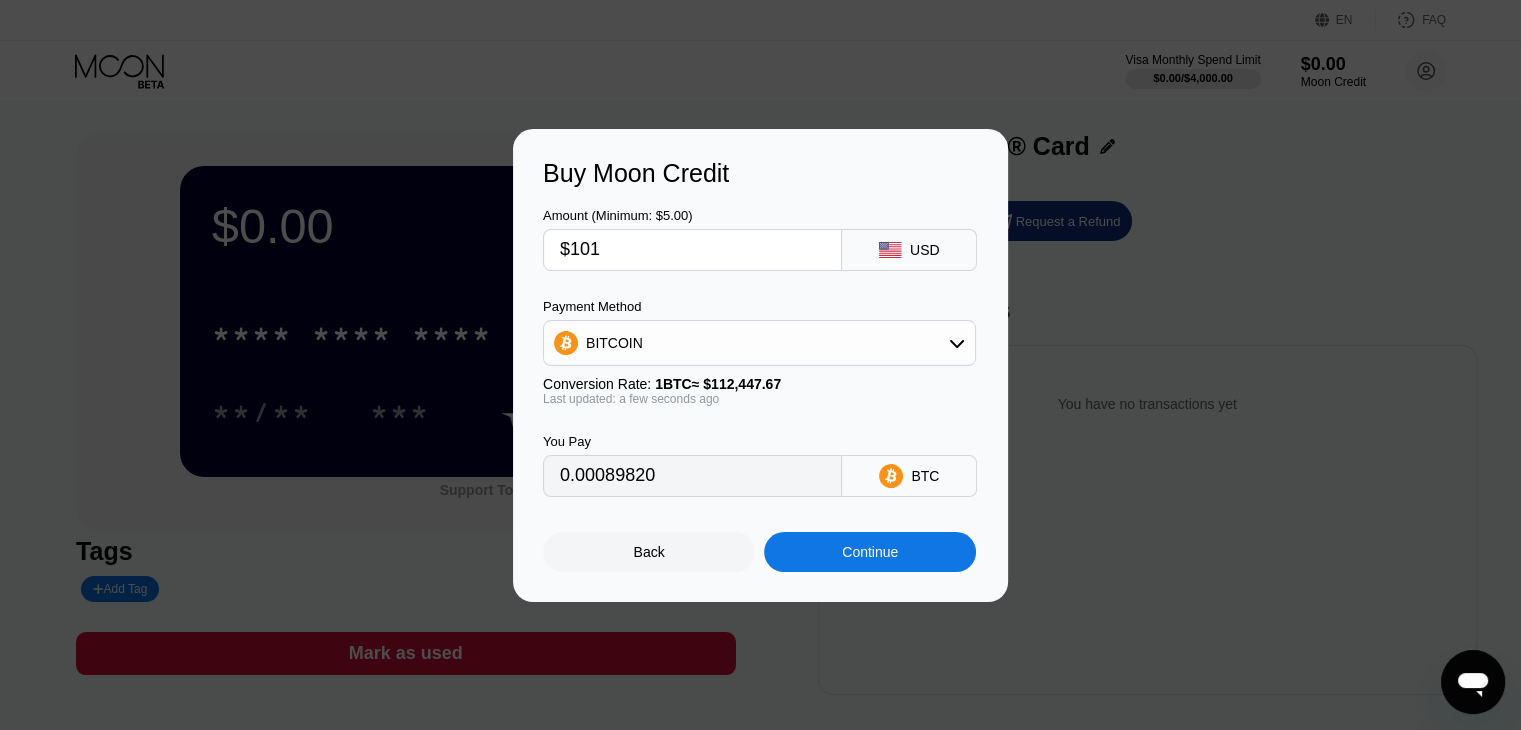 click on "Buy Moon Credit Amount (Minimum: $5.00) $101 USD Payment Method BITCOIN Conversion Rate:   1  BTC  ≈   $112,447.67 Last updated:   a few seconds ago You Pay 0.00089820 BTC Back Continue" at bounding box center [760, 365] 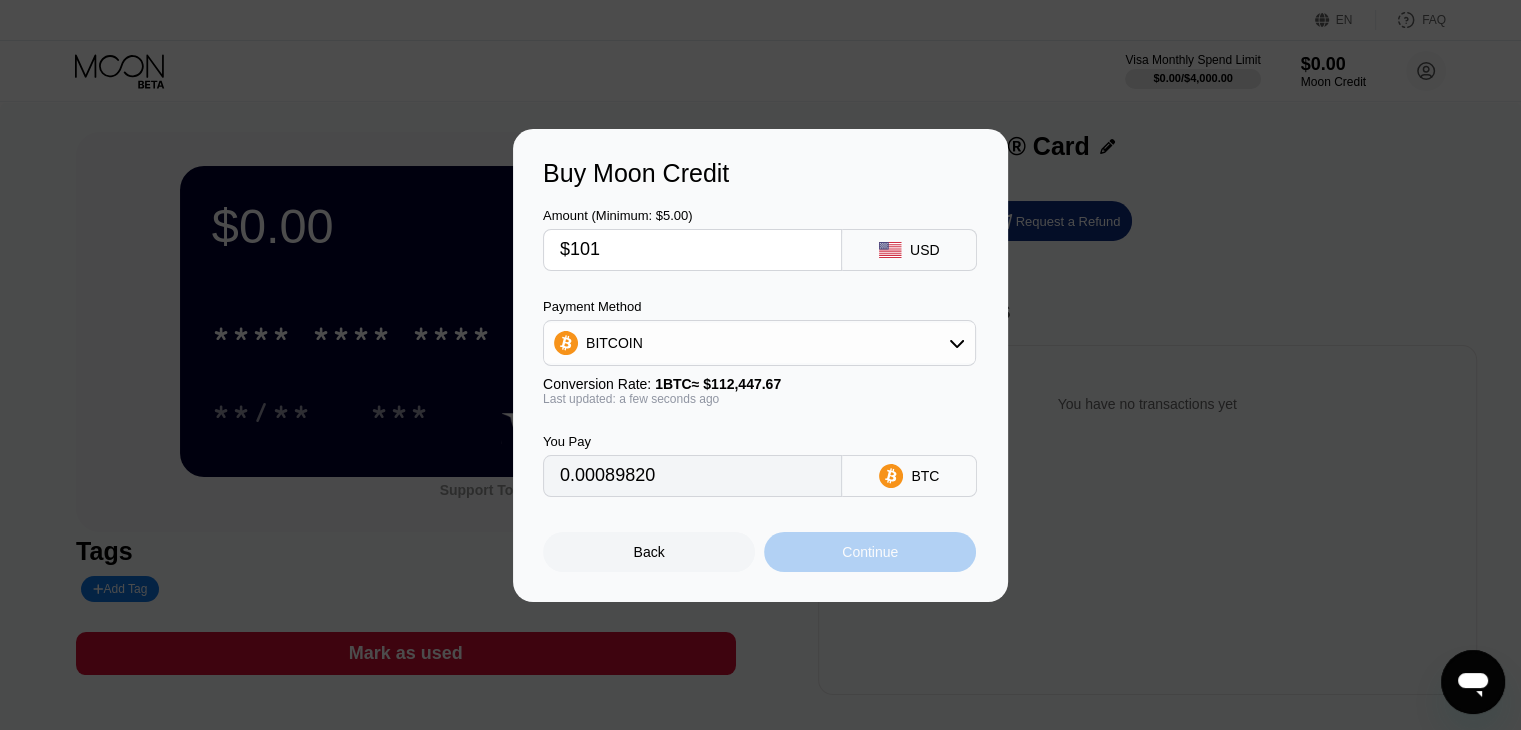 click on "Continue" at bounding box center (870, 552) 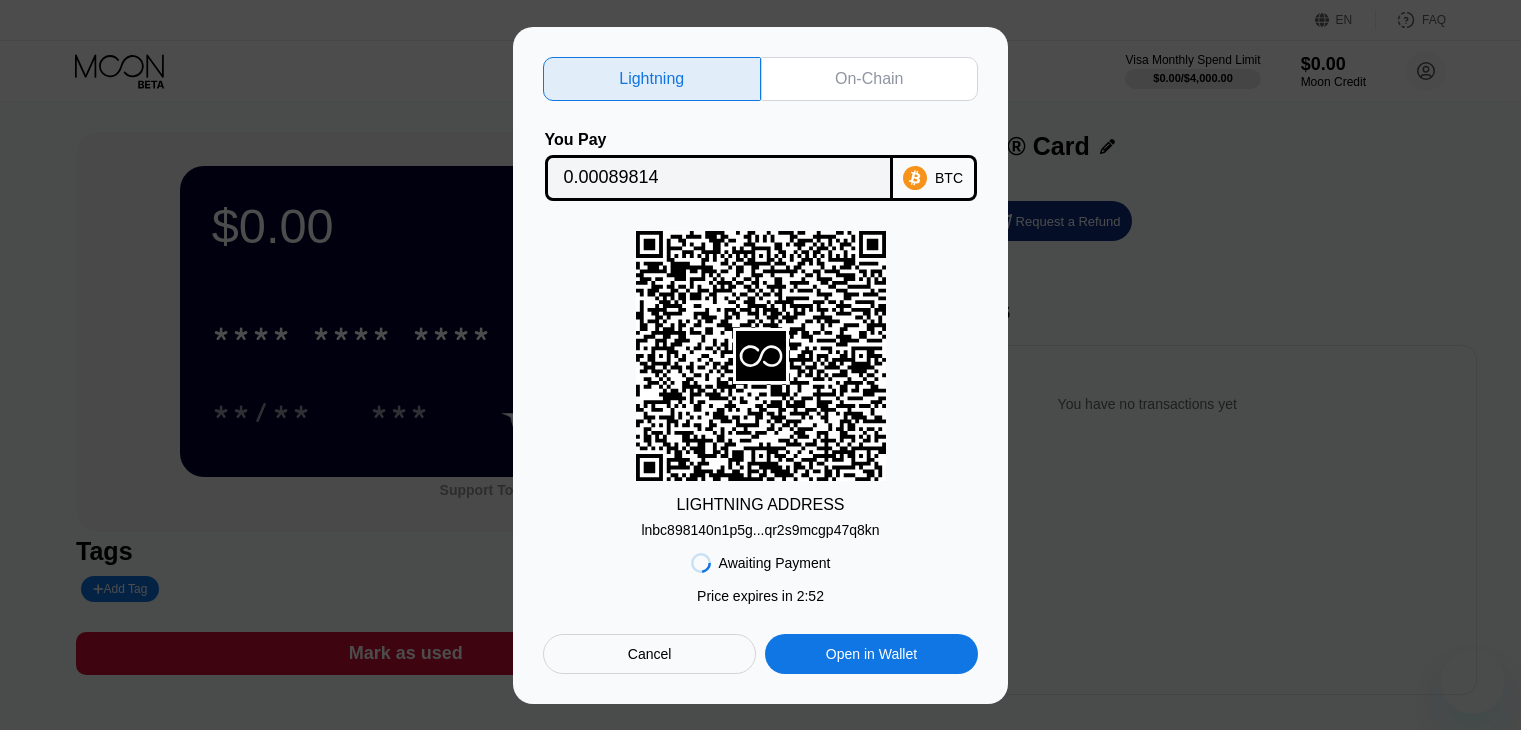 scroll, scrollTop: 0, scrollLeft: 0, axis: both 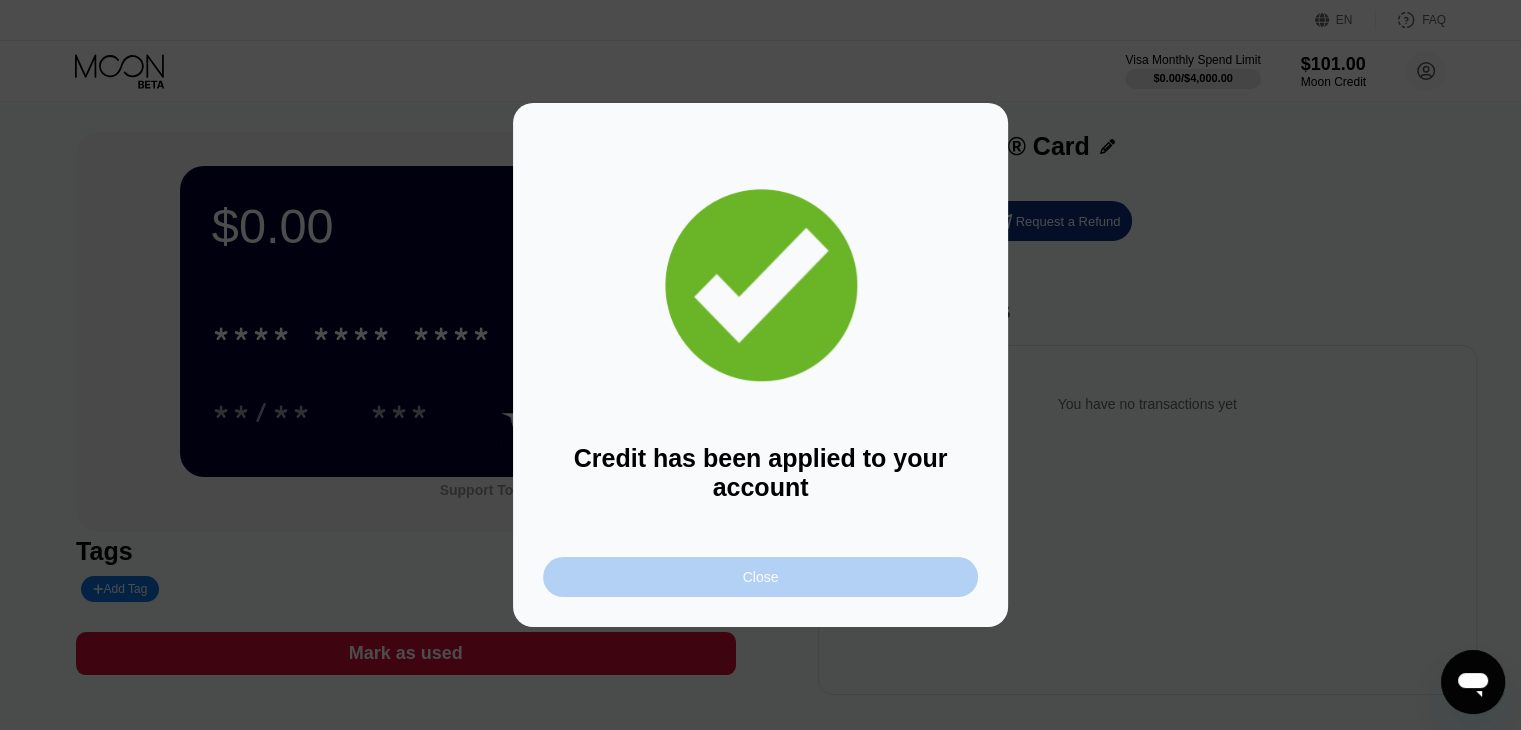 click on "Close" at bounding box center (760, 577) 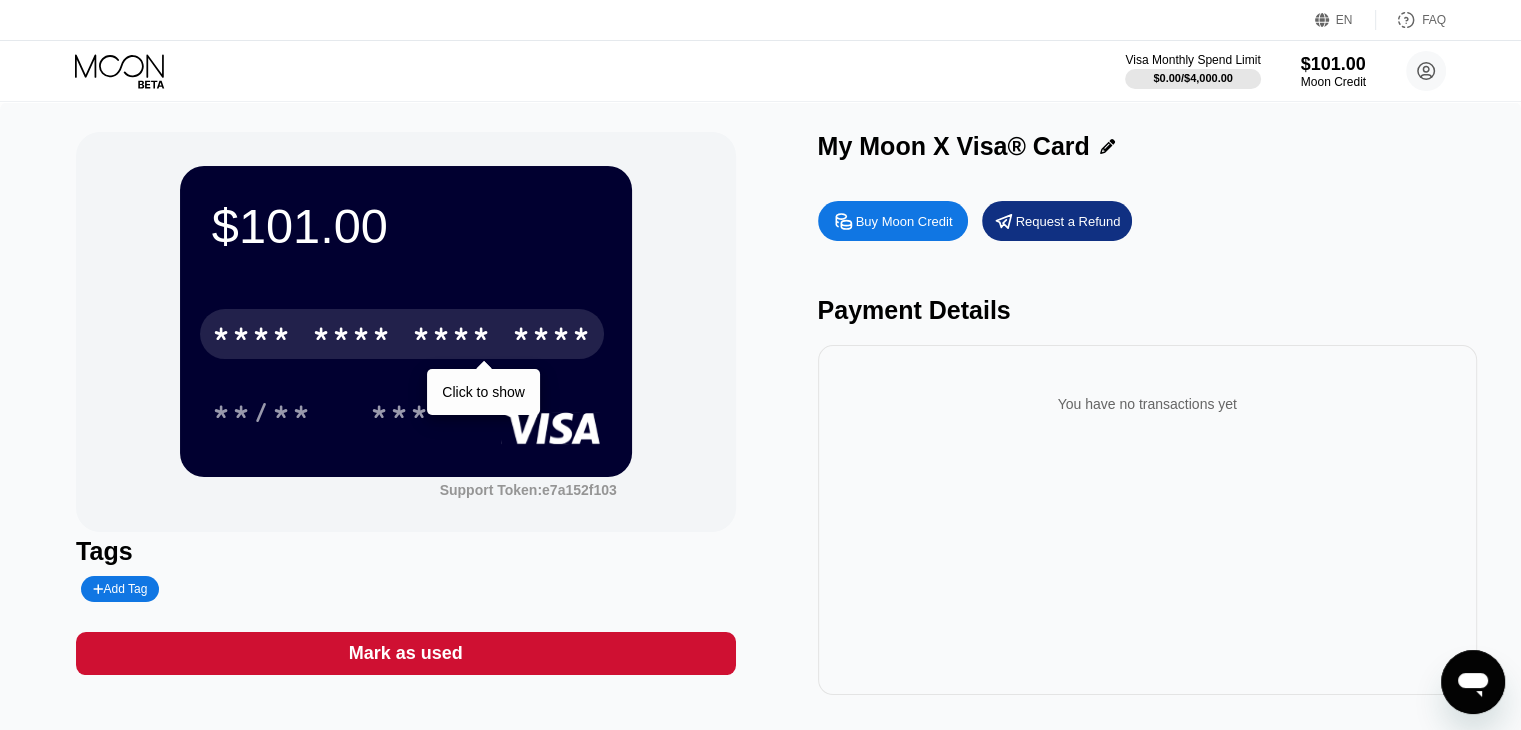 click on "****" at bounding box center (552, 337) 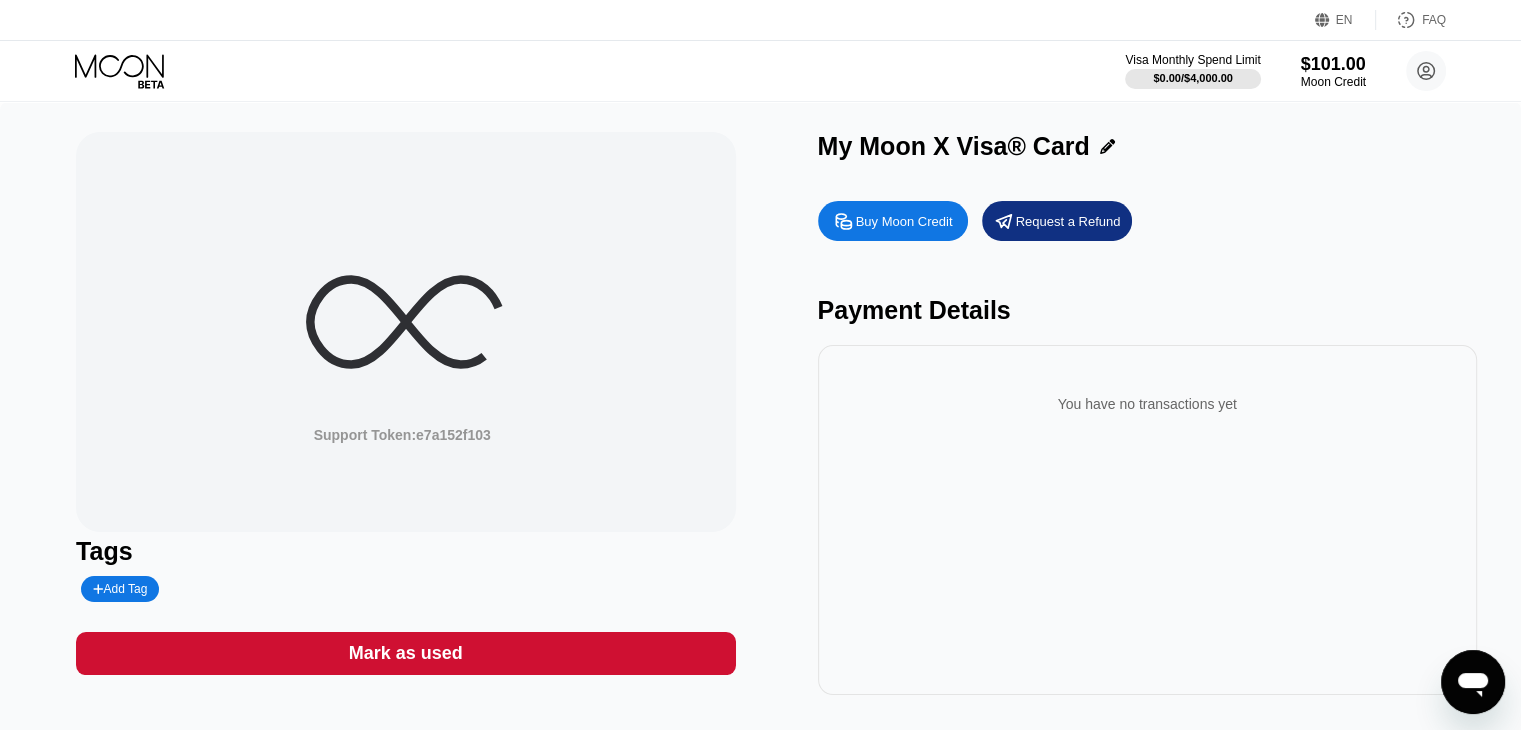 click 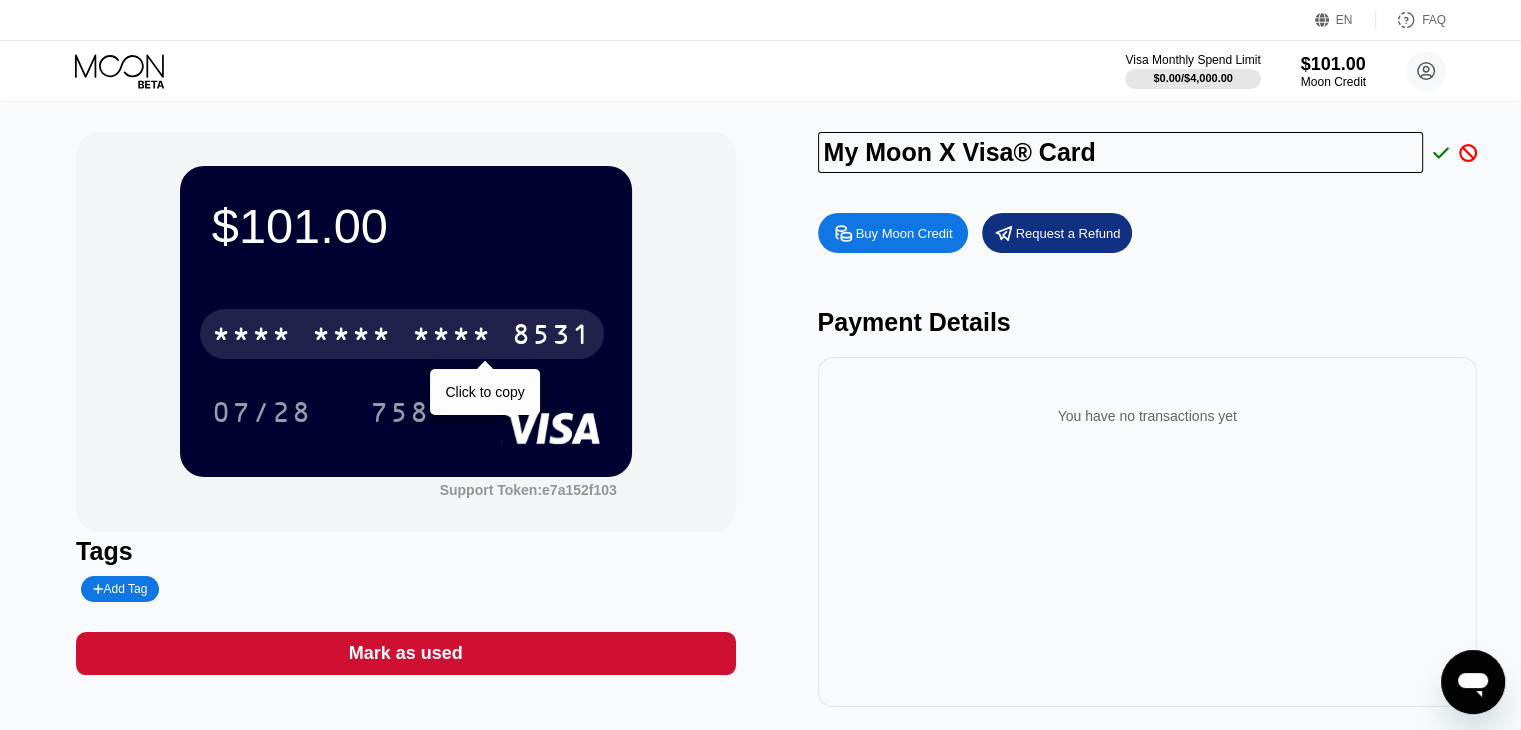 drag, startPoint x: 1120, startPoint y: 152, endPoint x: 821, endPoint y: 157, distance: 299.0418 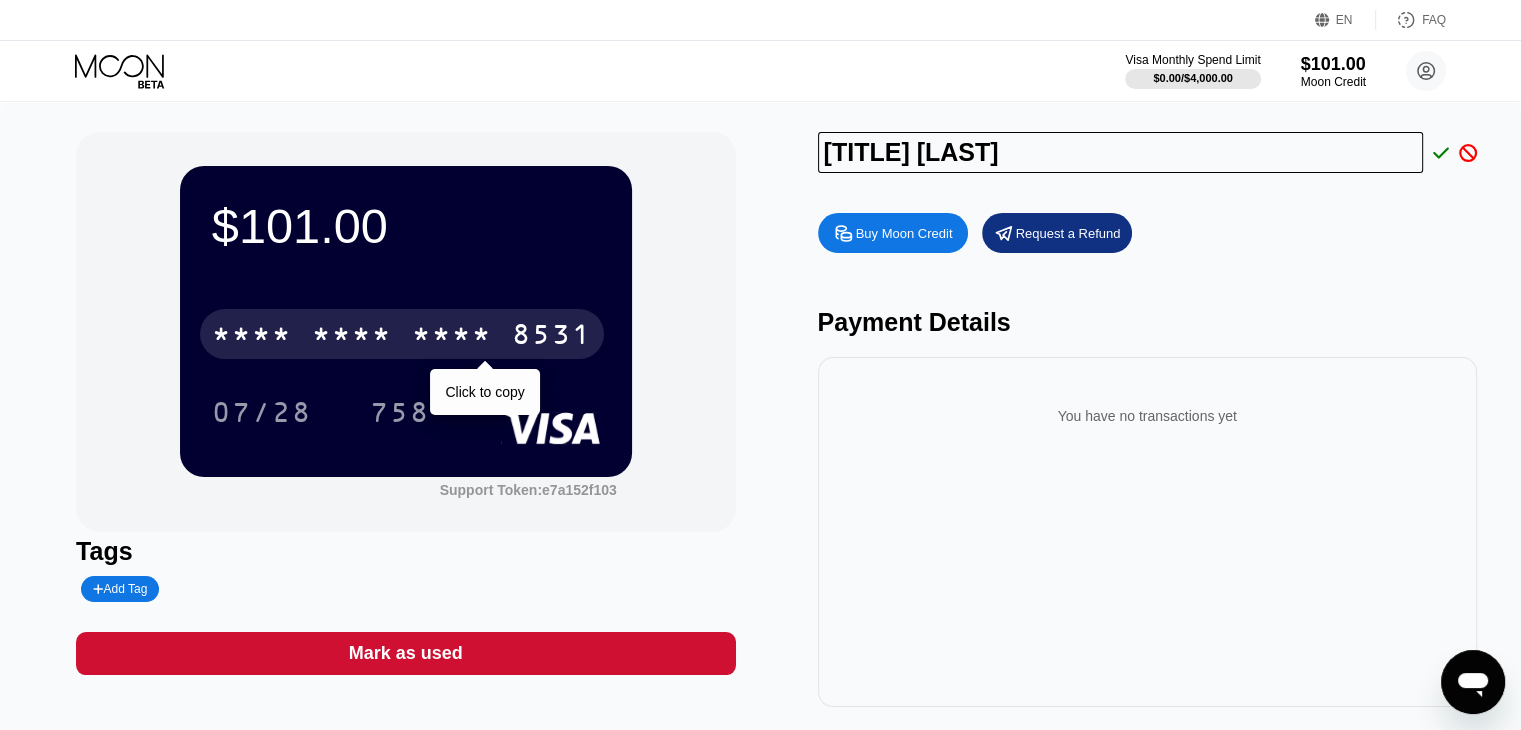 type on "[FIRST]" 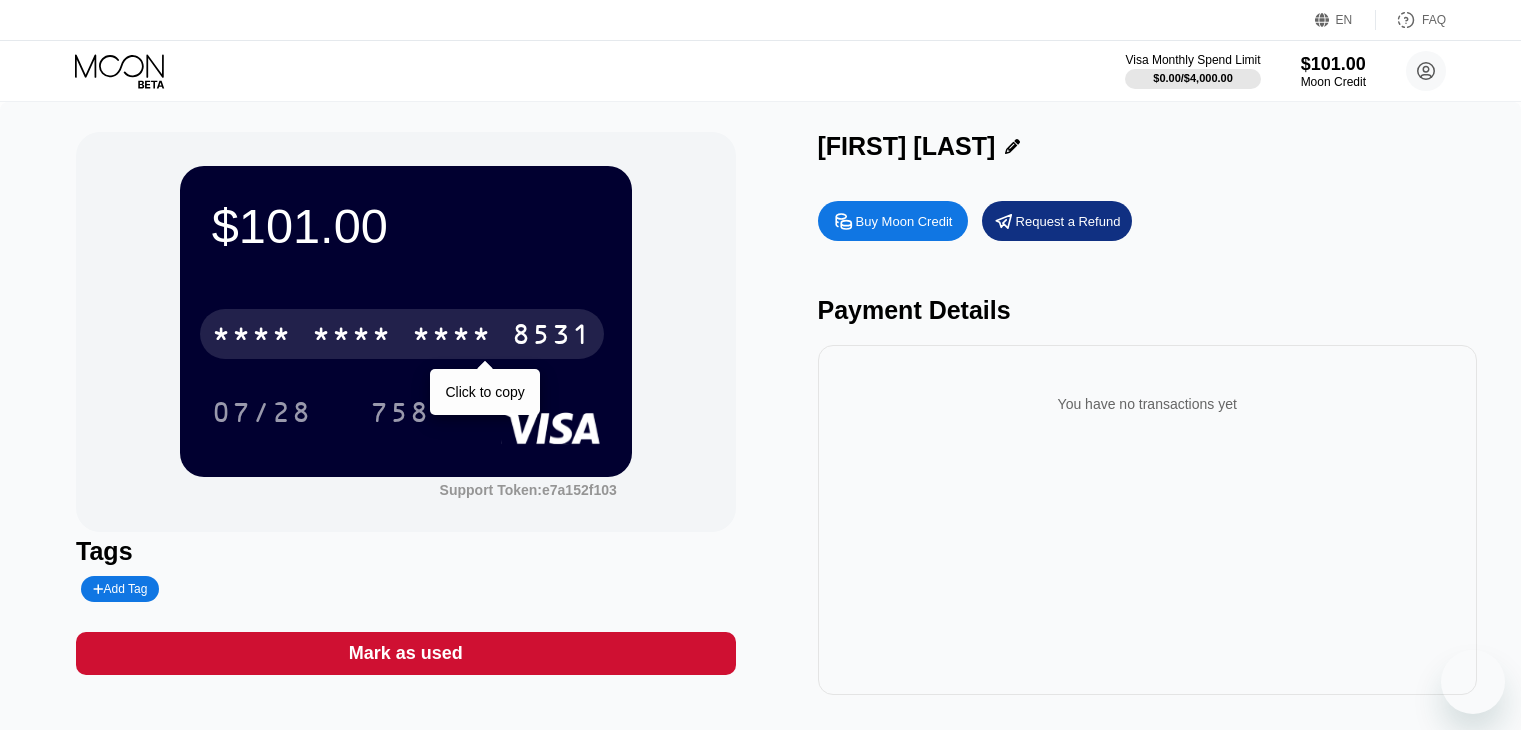 scroll, scrollTop: 0, scrollLeft: 0, axis: both 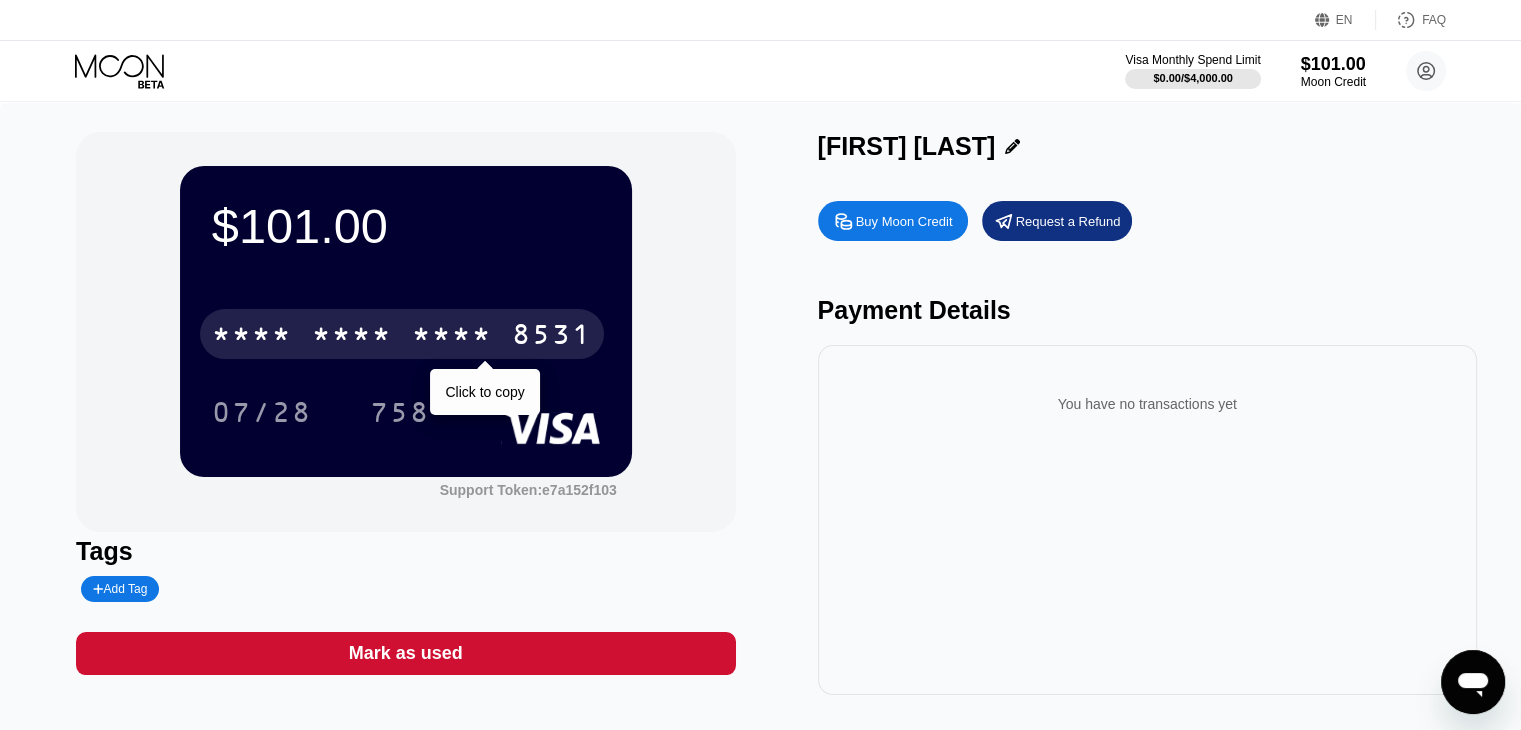 click on "8531" at bounding box center [552, 337] 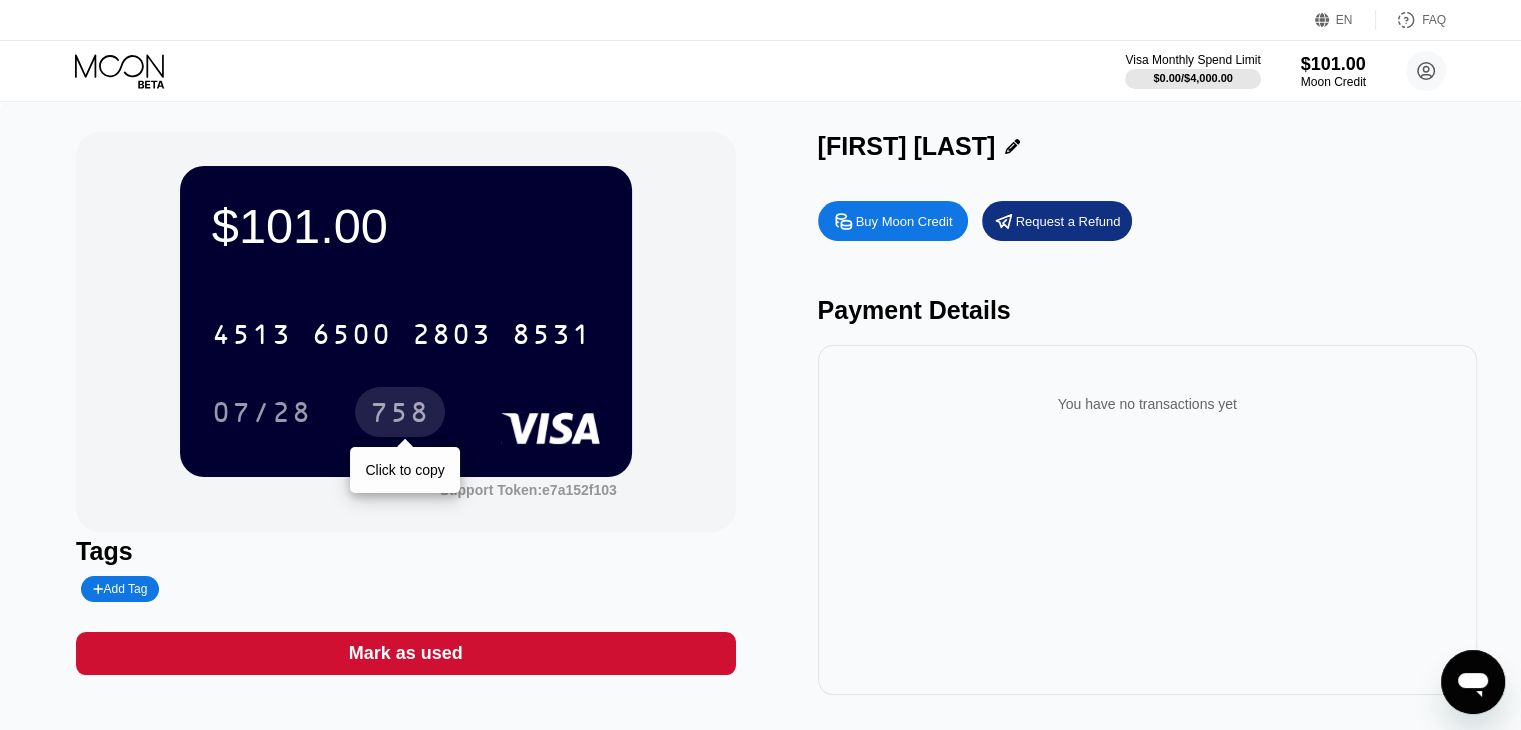 click on "758" at bounding box center (400, 415) 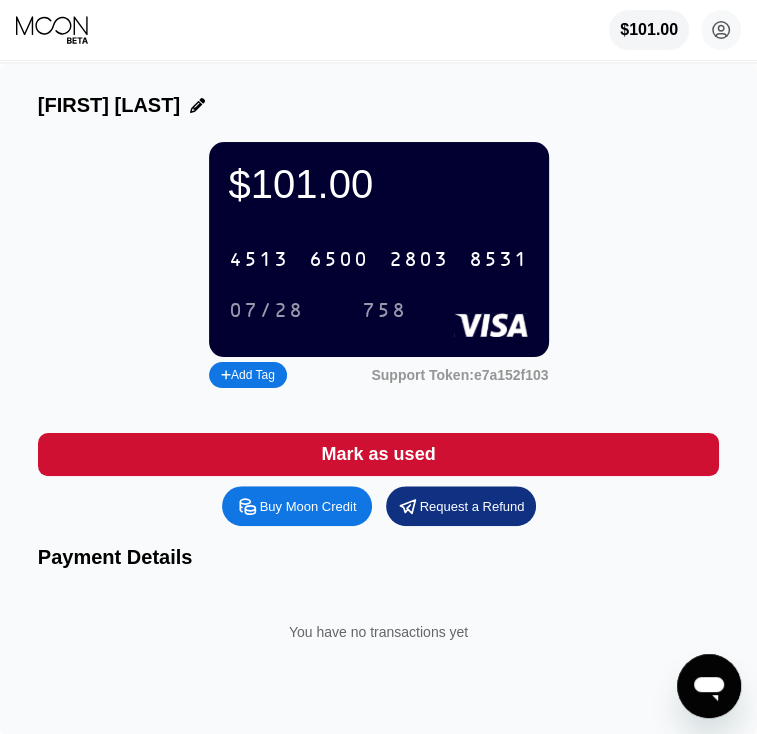 click on "8531" at bounding box center (499, 260) 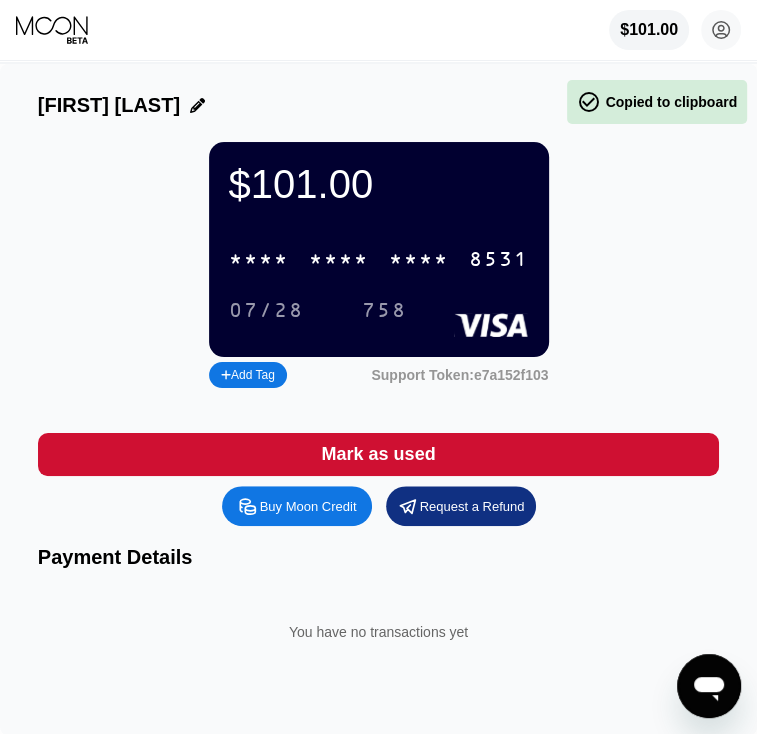 click on "07/28" at bounding box center [266, 311] 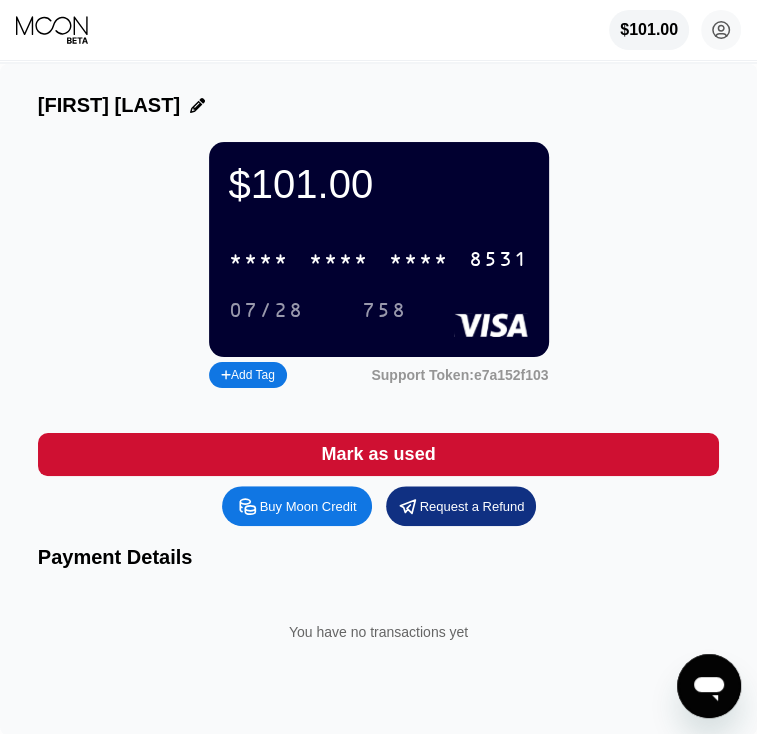 click on "758" at bounding box center (384, 311) 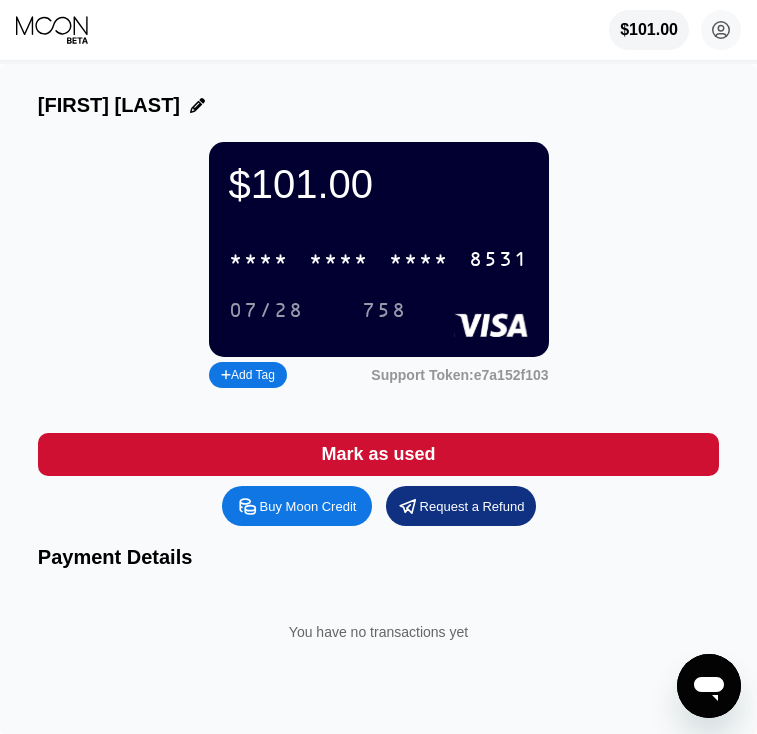 scroll, scrollTop: 0, scrollLeft: 0, axis: both 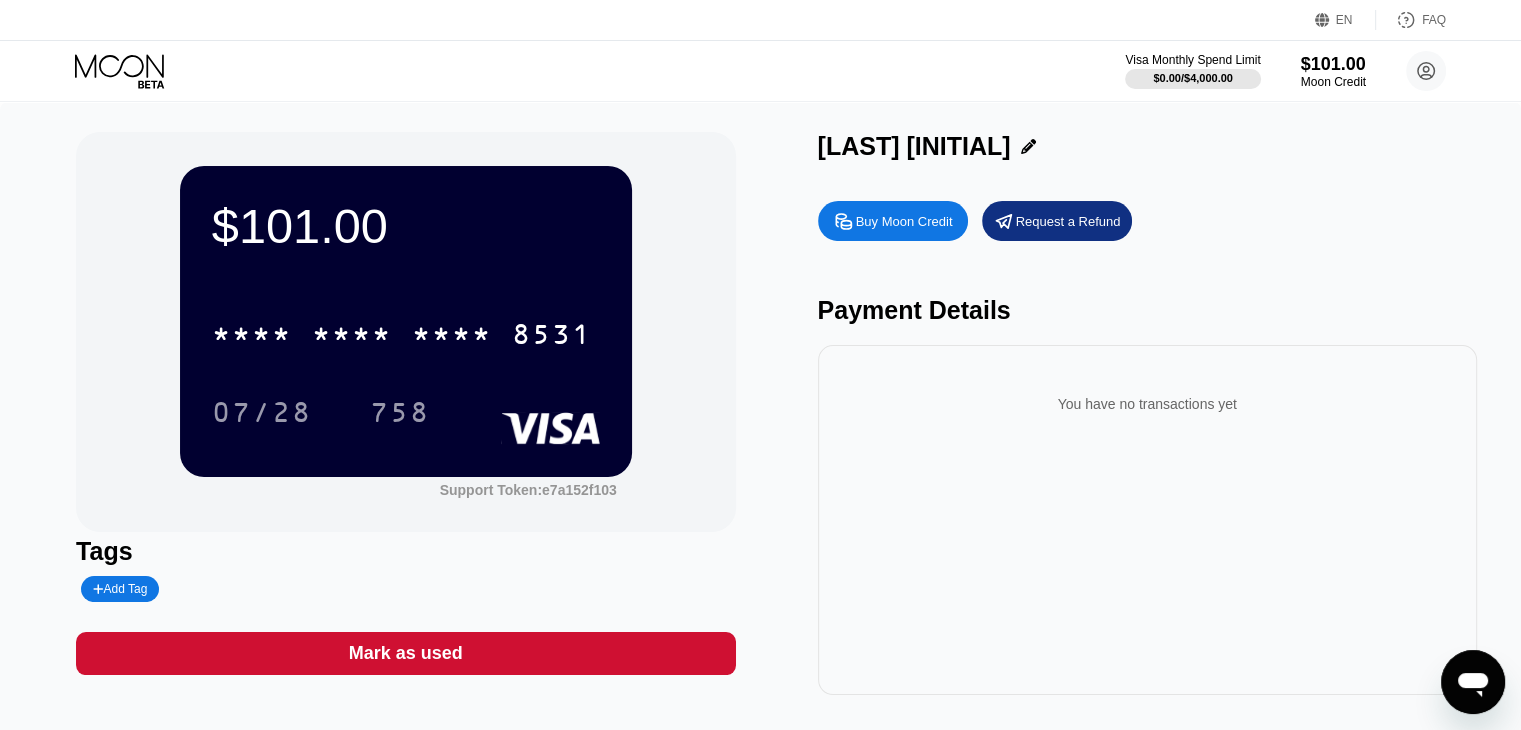 drag, startPoint x: 454, startPoint y: 260, endPoint x: 491, endPoint y: 158, distance: 108.503456 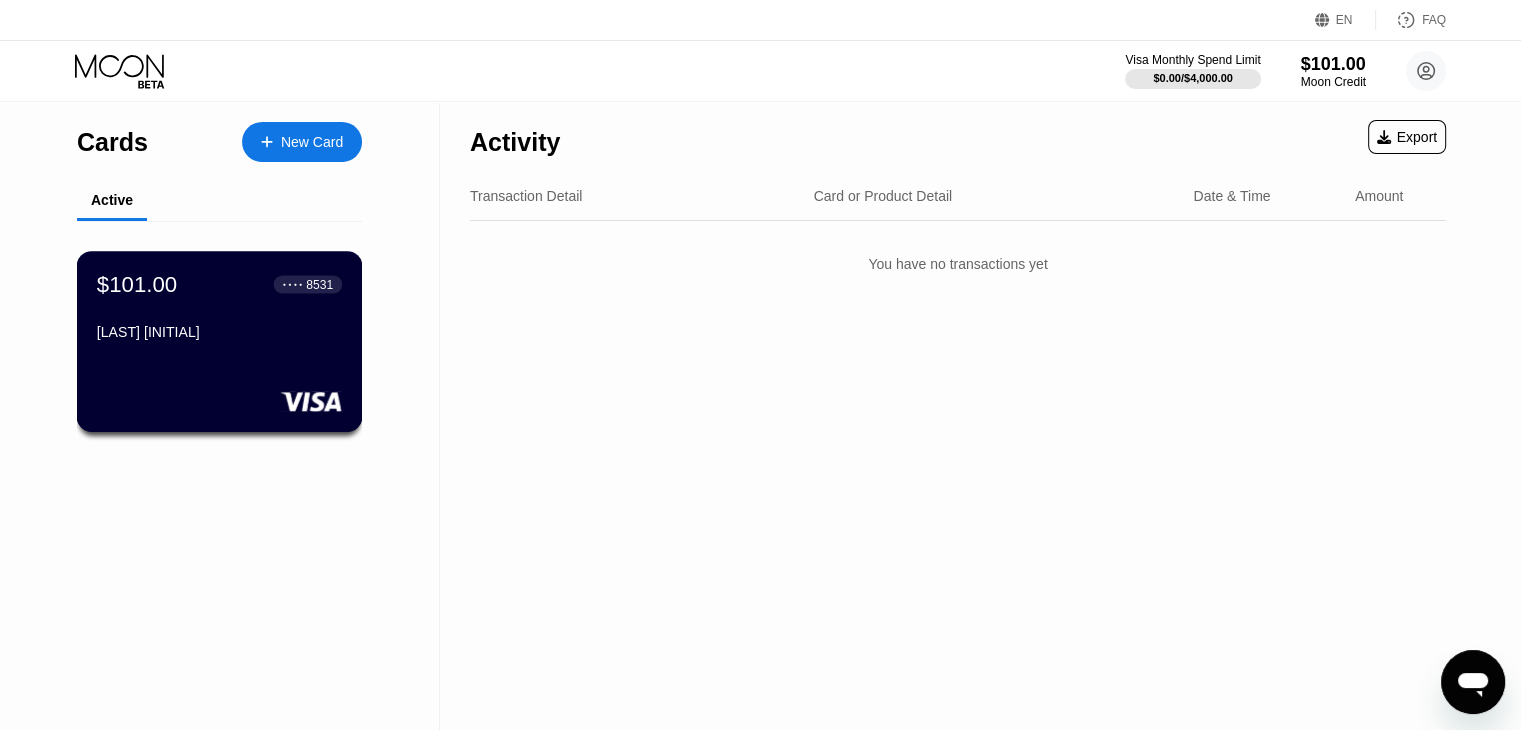 click on "$101.00 ● ● ● ● 8531 [LAST] [INITIAL]" at bounding box center (219, 309) 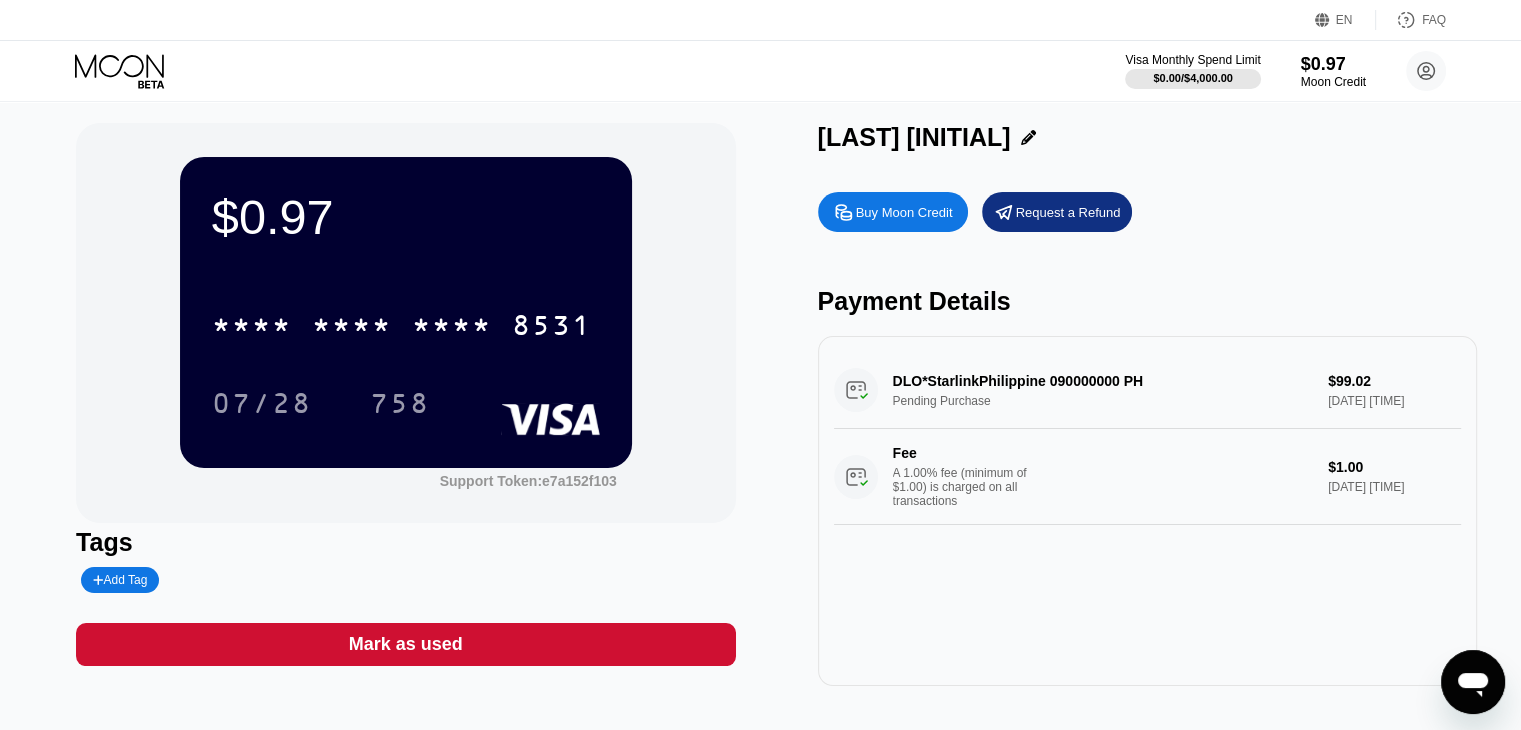 scroll, scrollTop: 0, scrollLeft: 0, axis: both 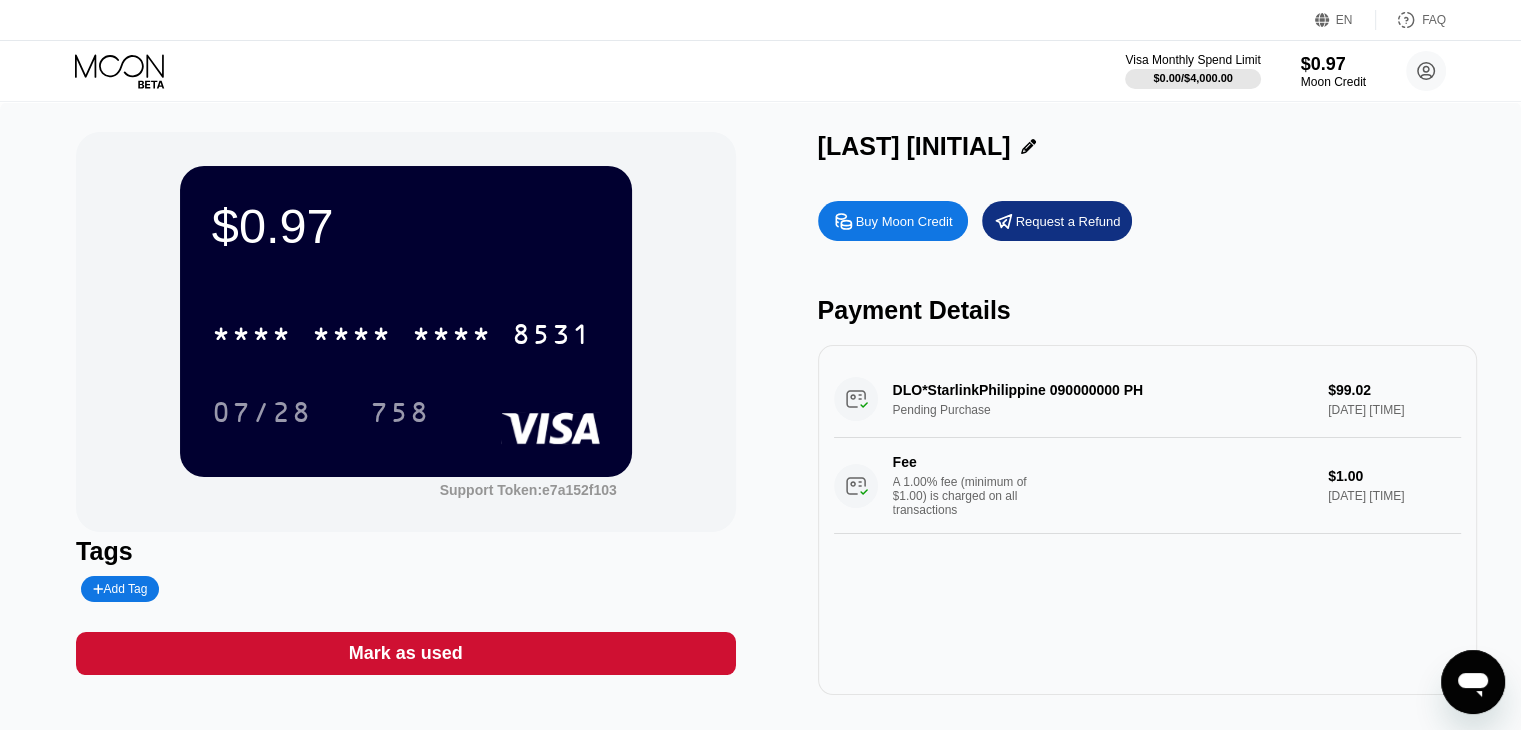 drag, startPoint x: 1374, startPoint y: 399, endPoint x: 1336, endPoint y: 400, distance: 38.013157 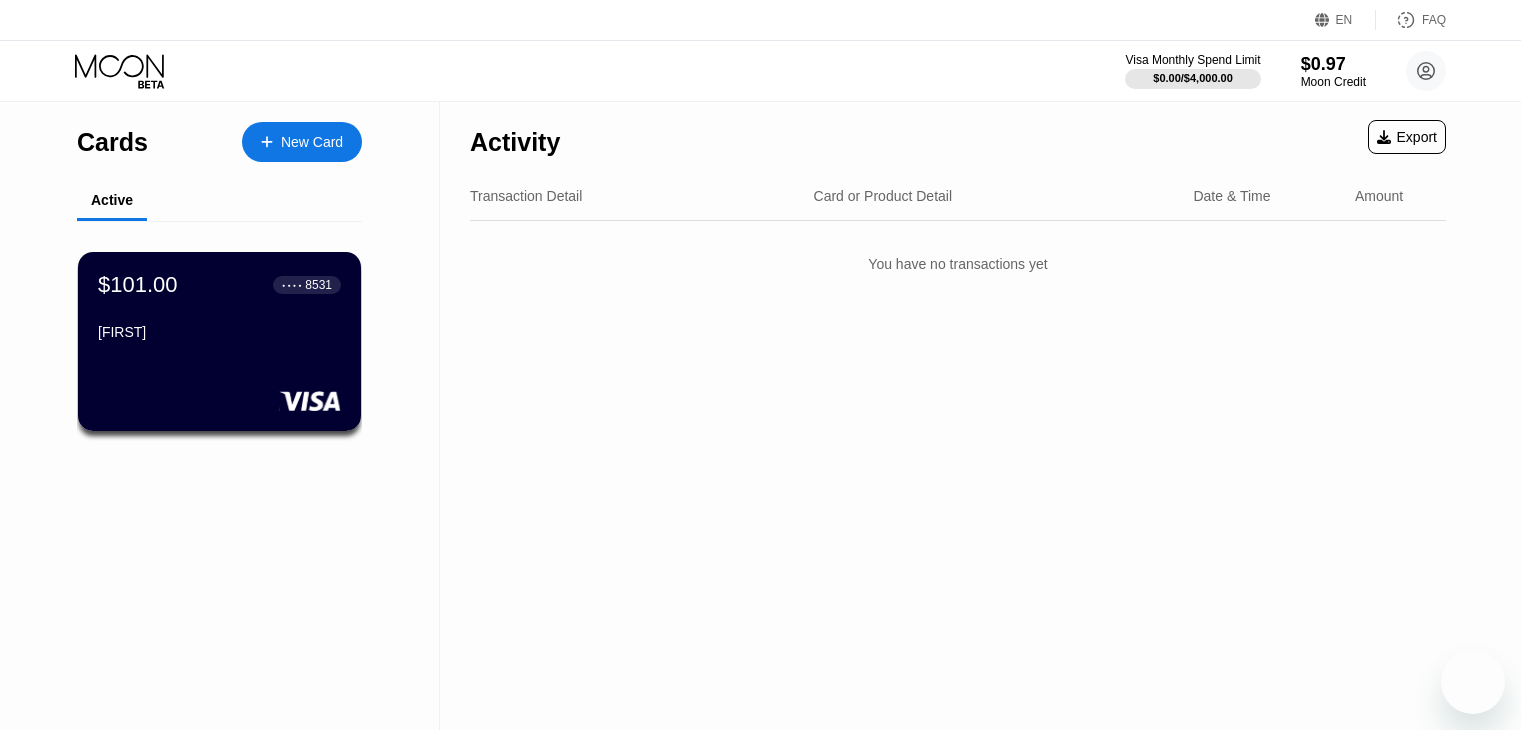 scroll, scrollTop: 0, scrollLeft: 0, axis: both 